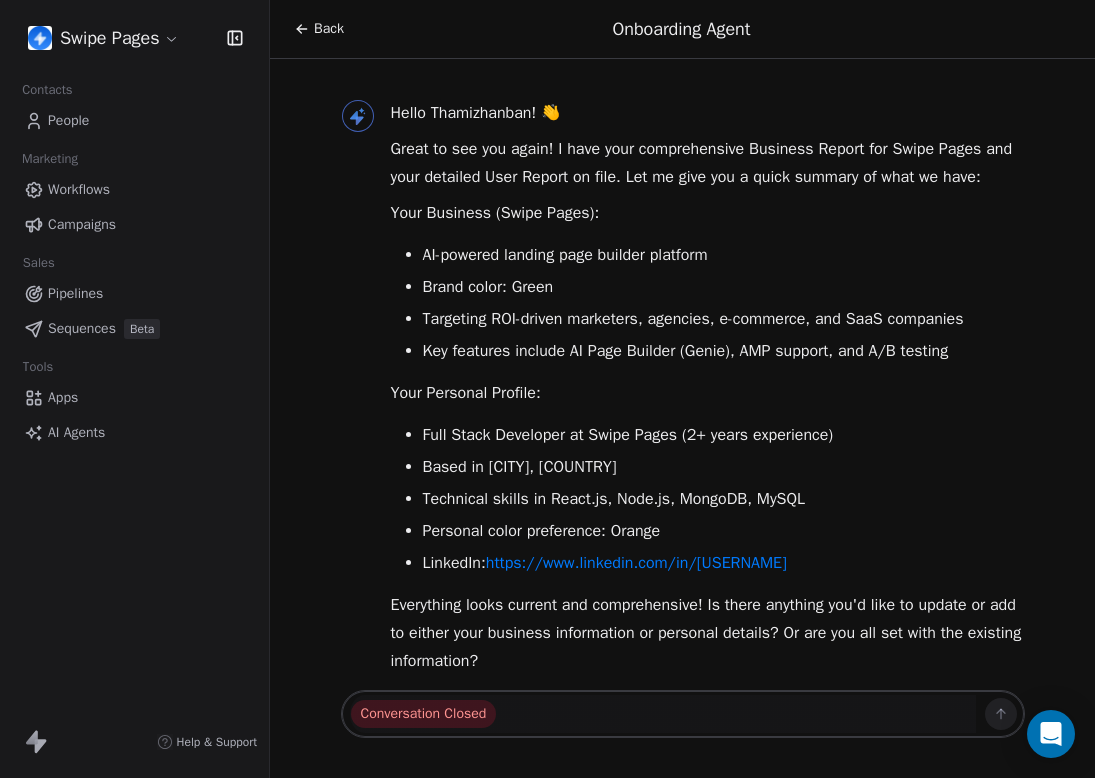 scroll, scrollTop: 0, scrollLeft: 0, axis: both 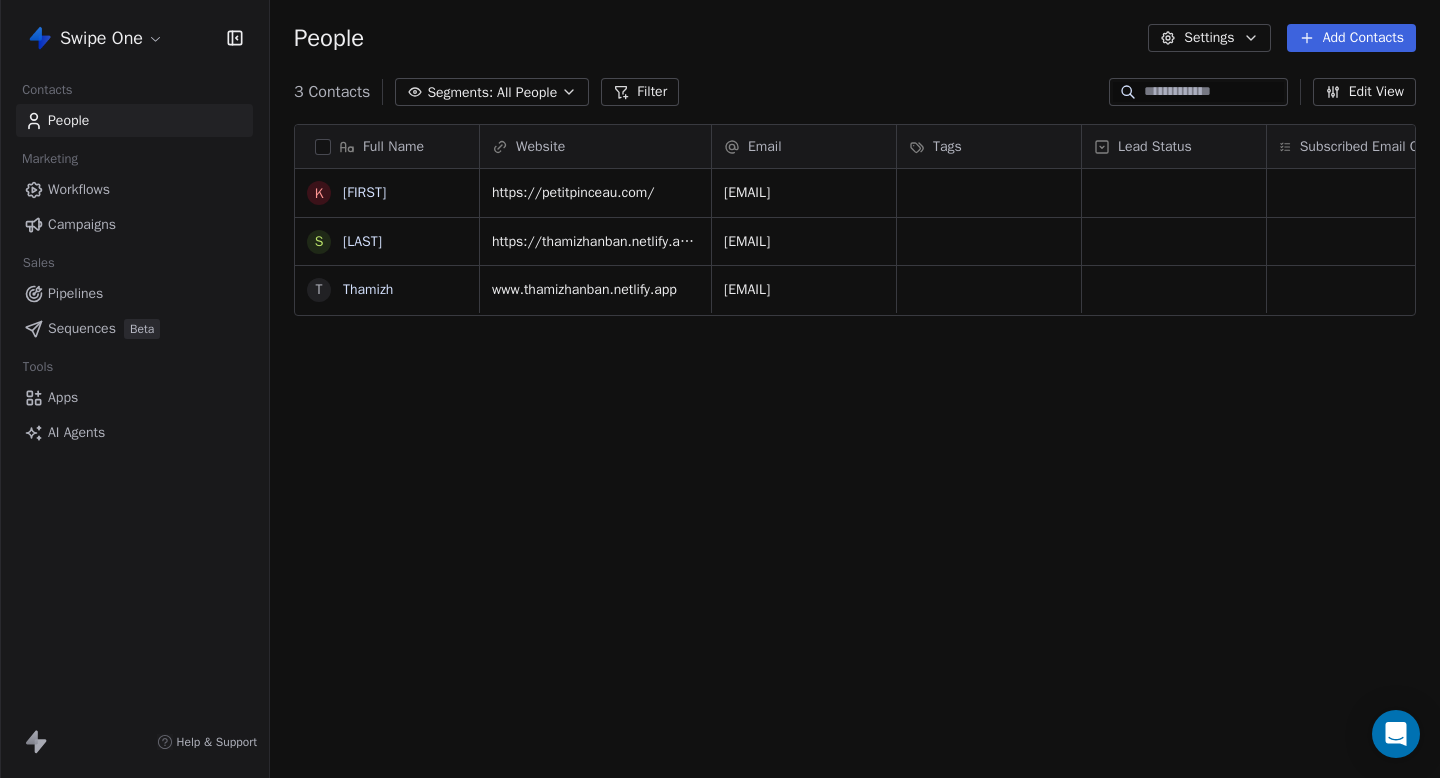click on "AI Agents" at bounding box center (134, 432) 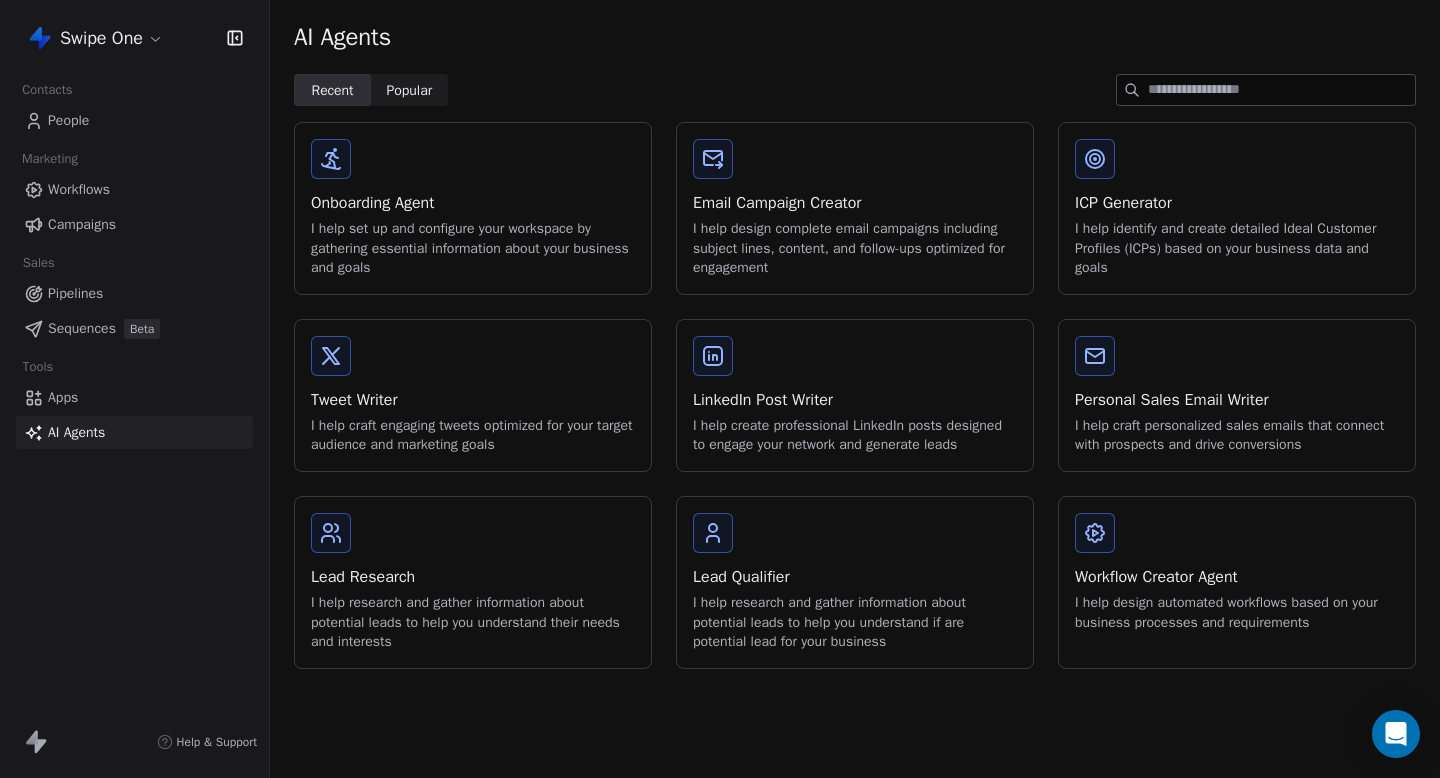 click on "Onboarding Agent I help set up and configure your workspace by gathering essential information about your business and goals" at bounding box center (473, 208) 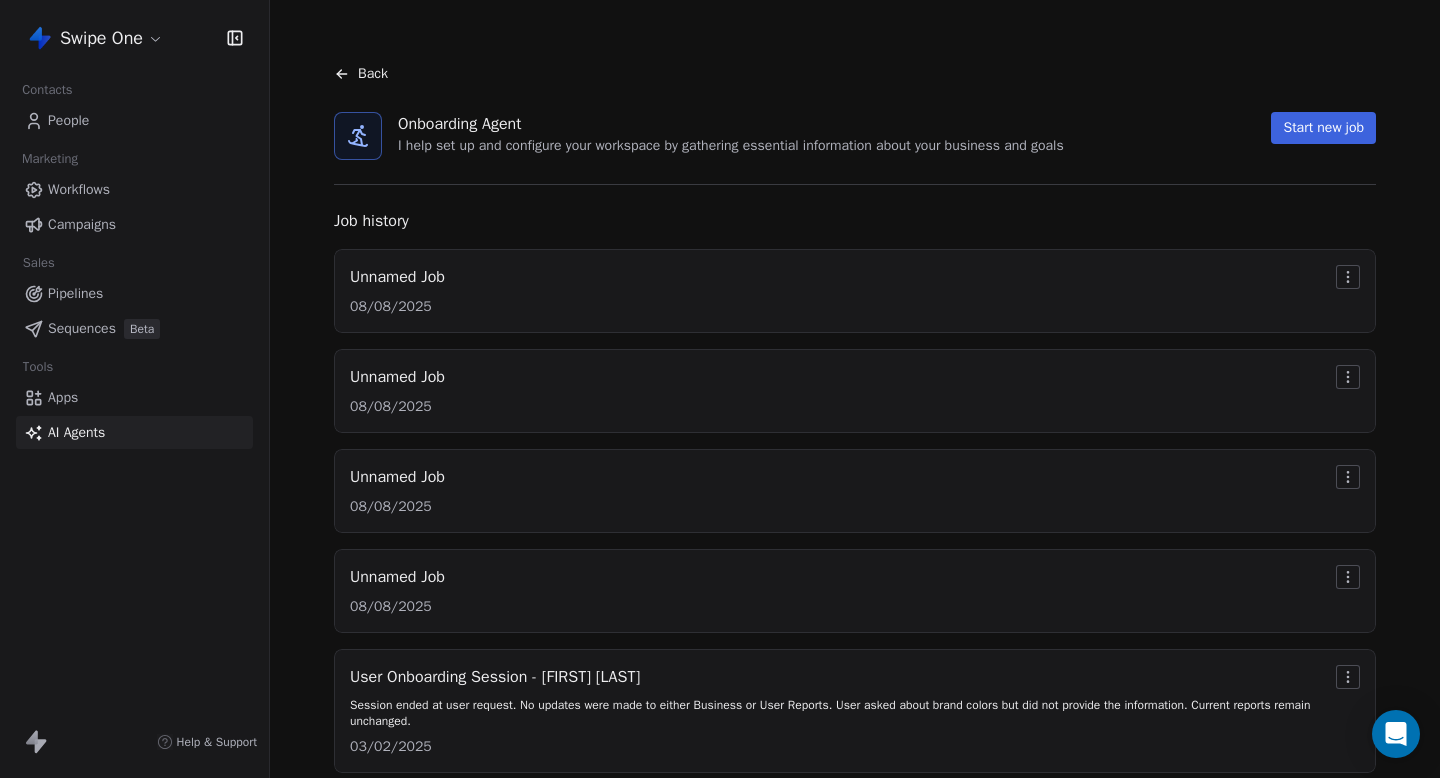 click on "Start new job" at bounding box center (1323, 128) 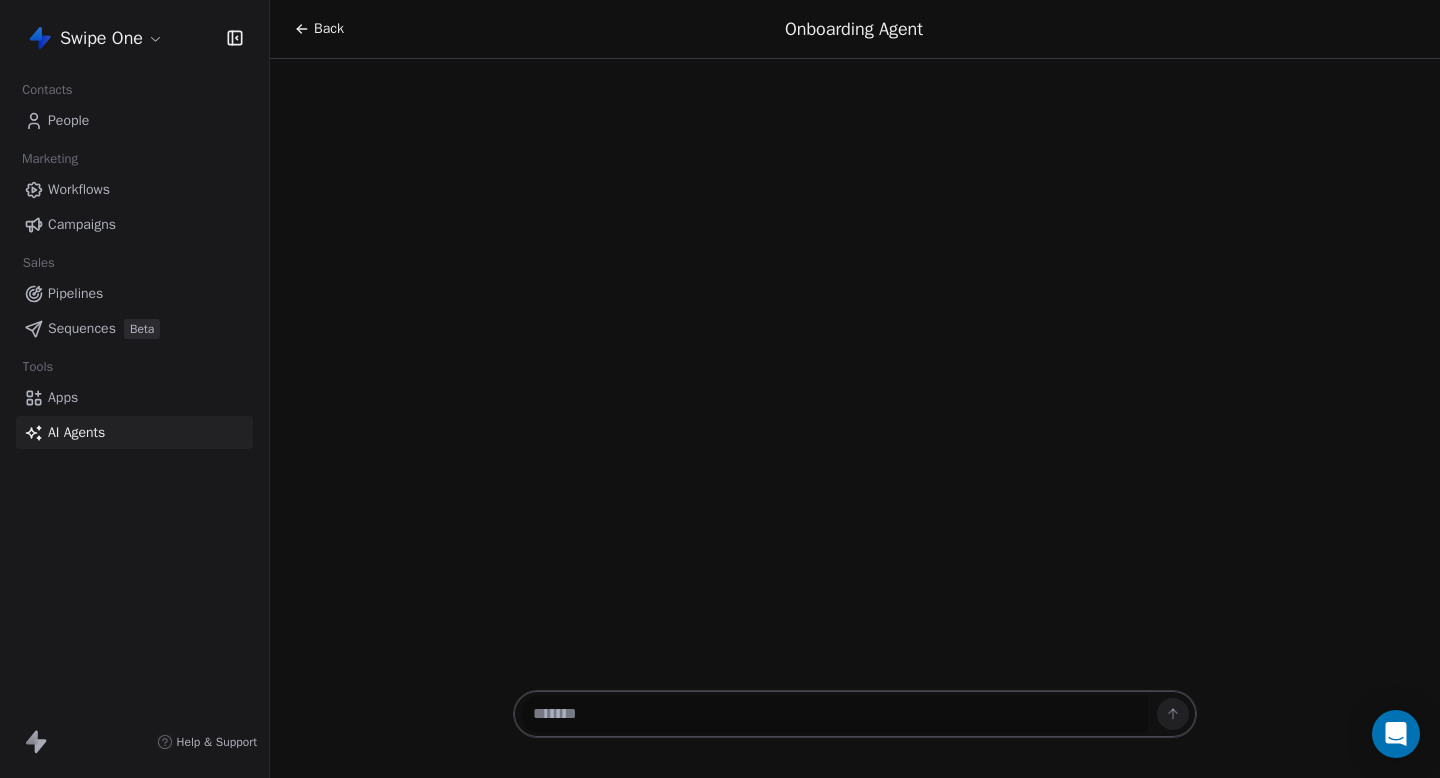 click at bounding box center (835, 714) 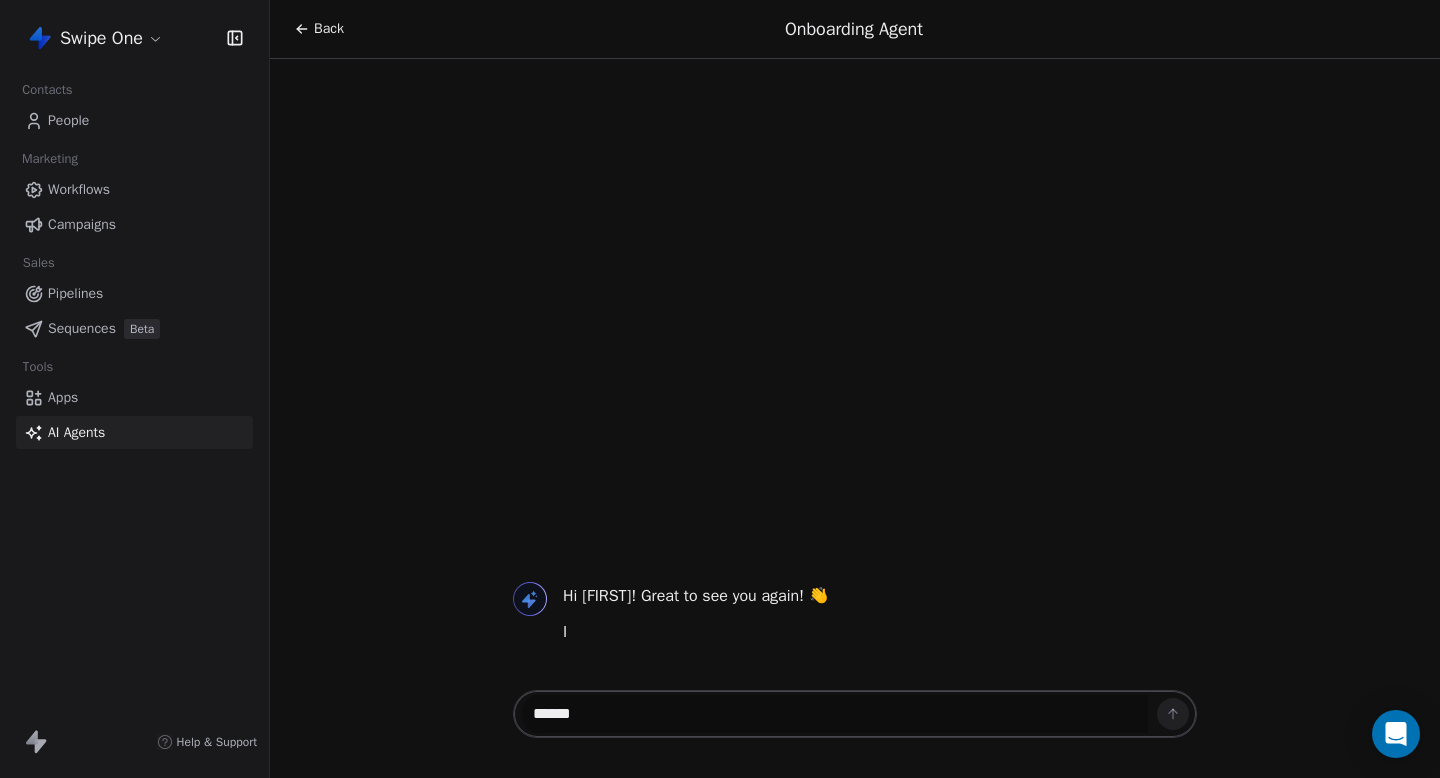 type on "******" 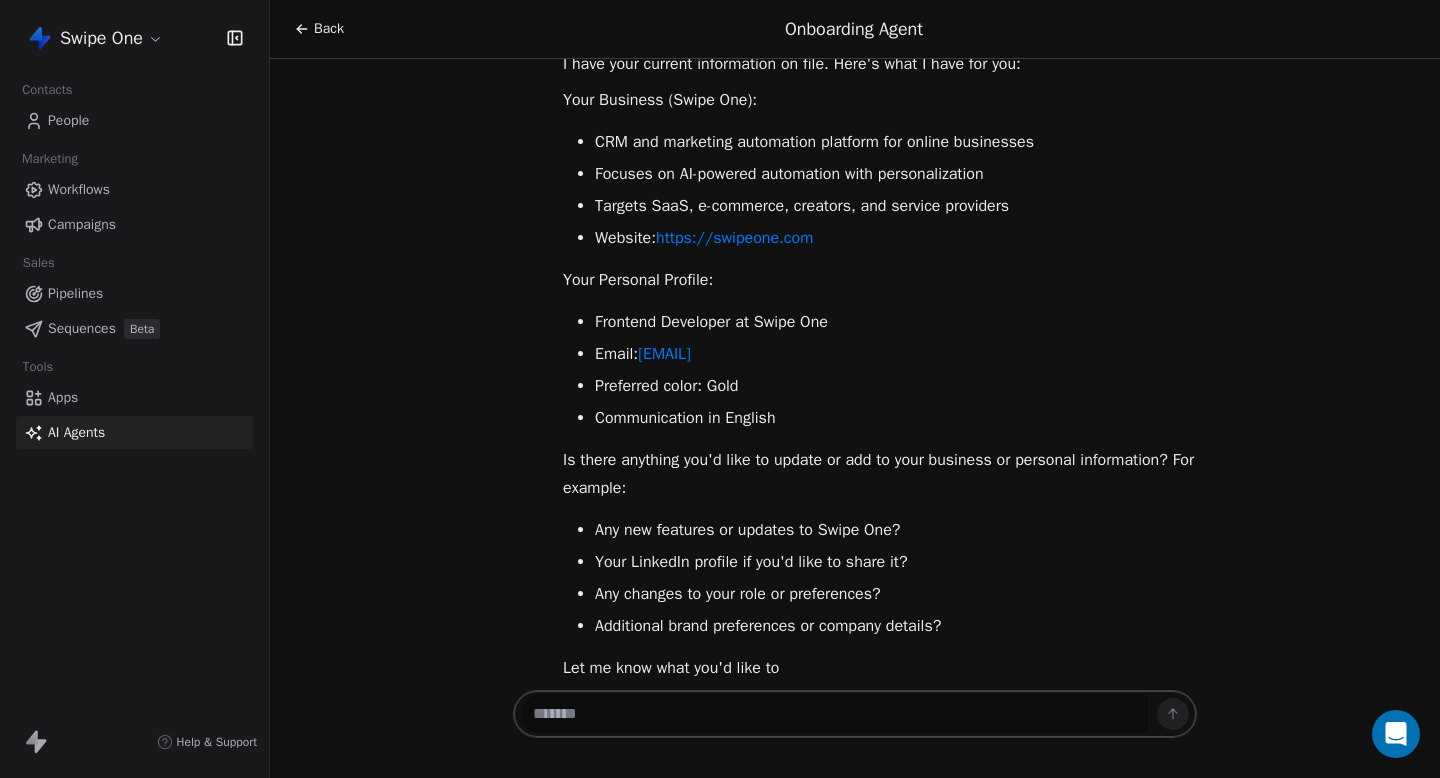 scroll, scrollTop: 121, scrollLeft: 0, axis: vertical 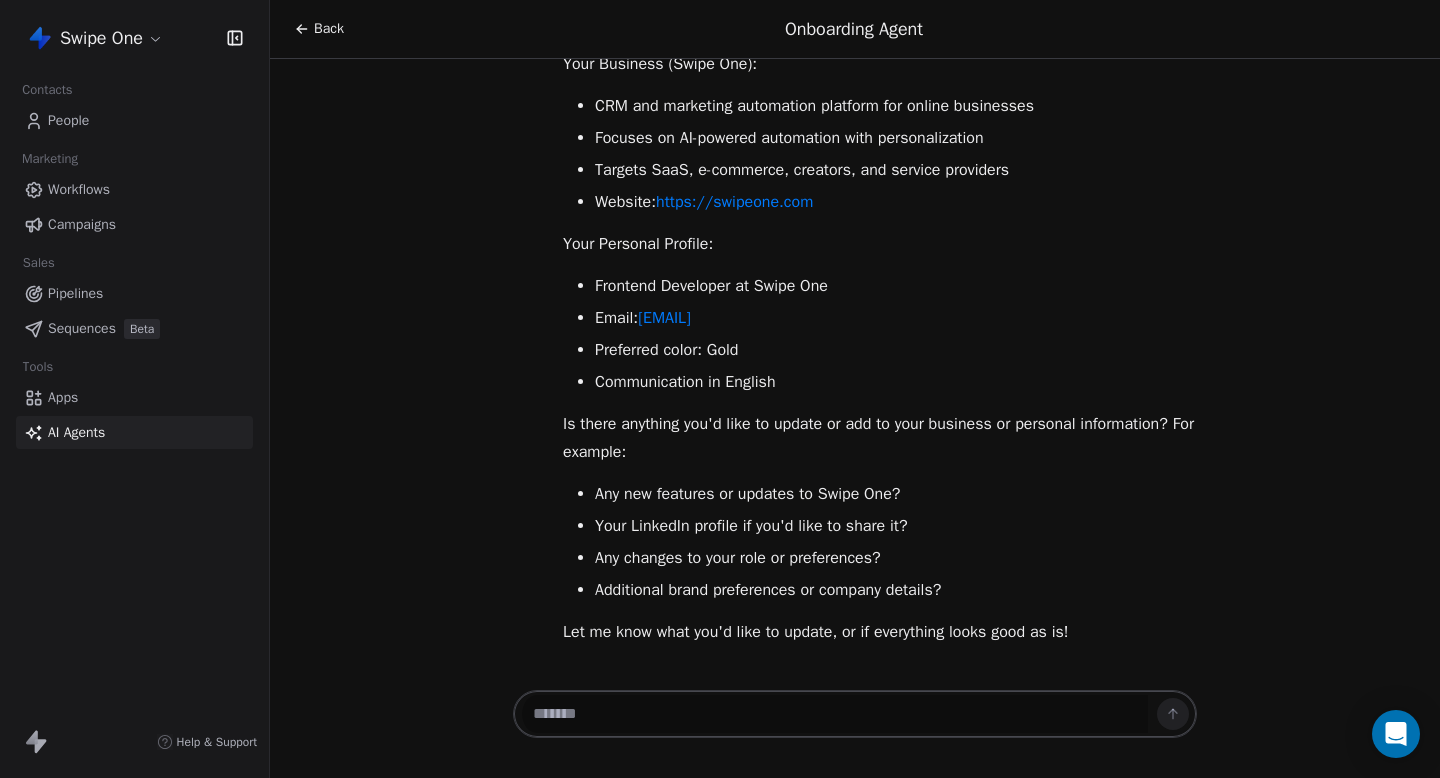 click at bounding box center [835, 714] 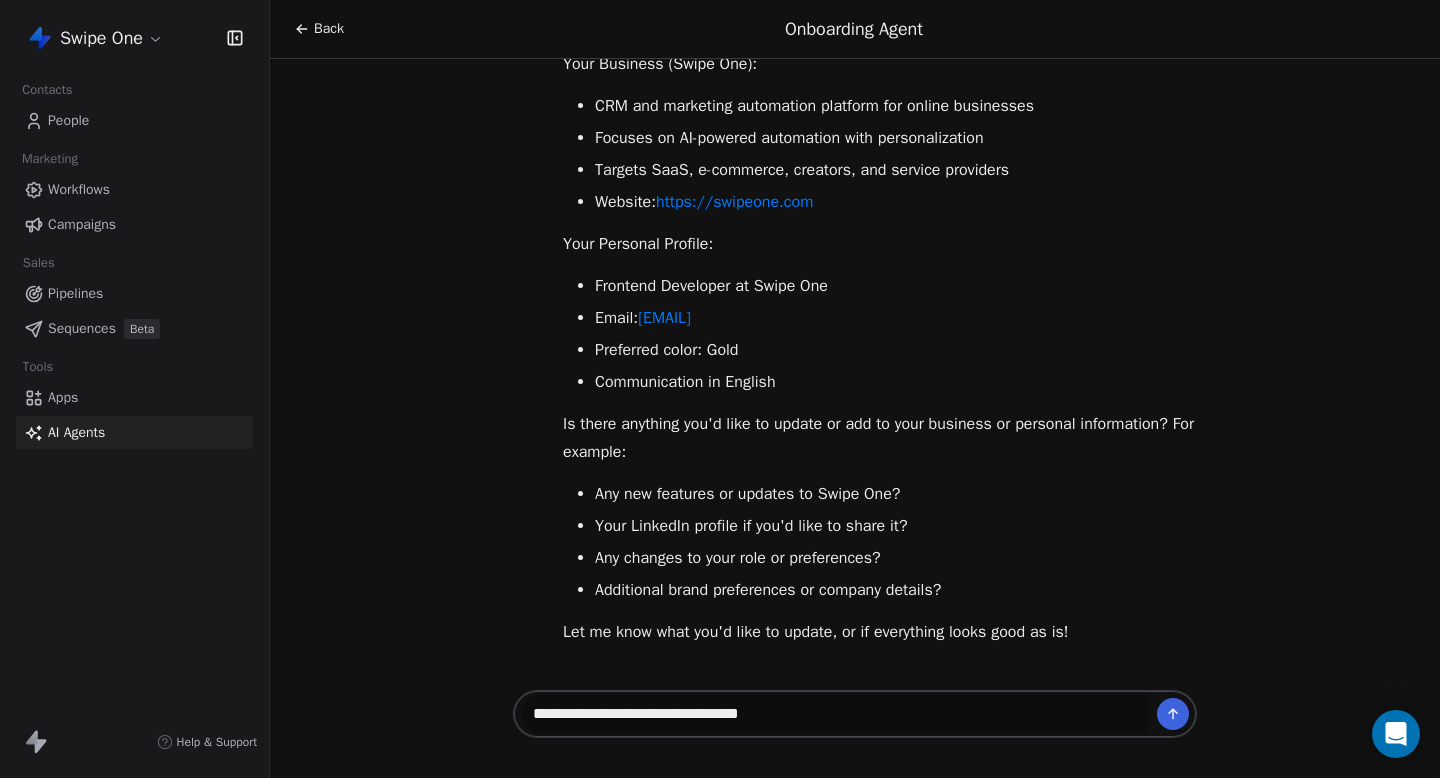type on "**********" 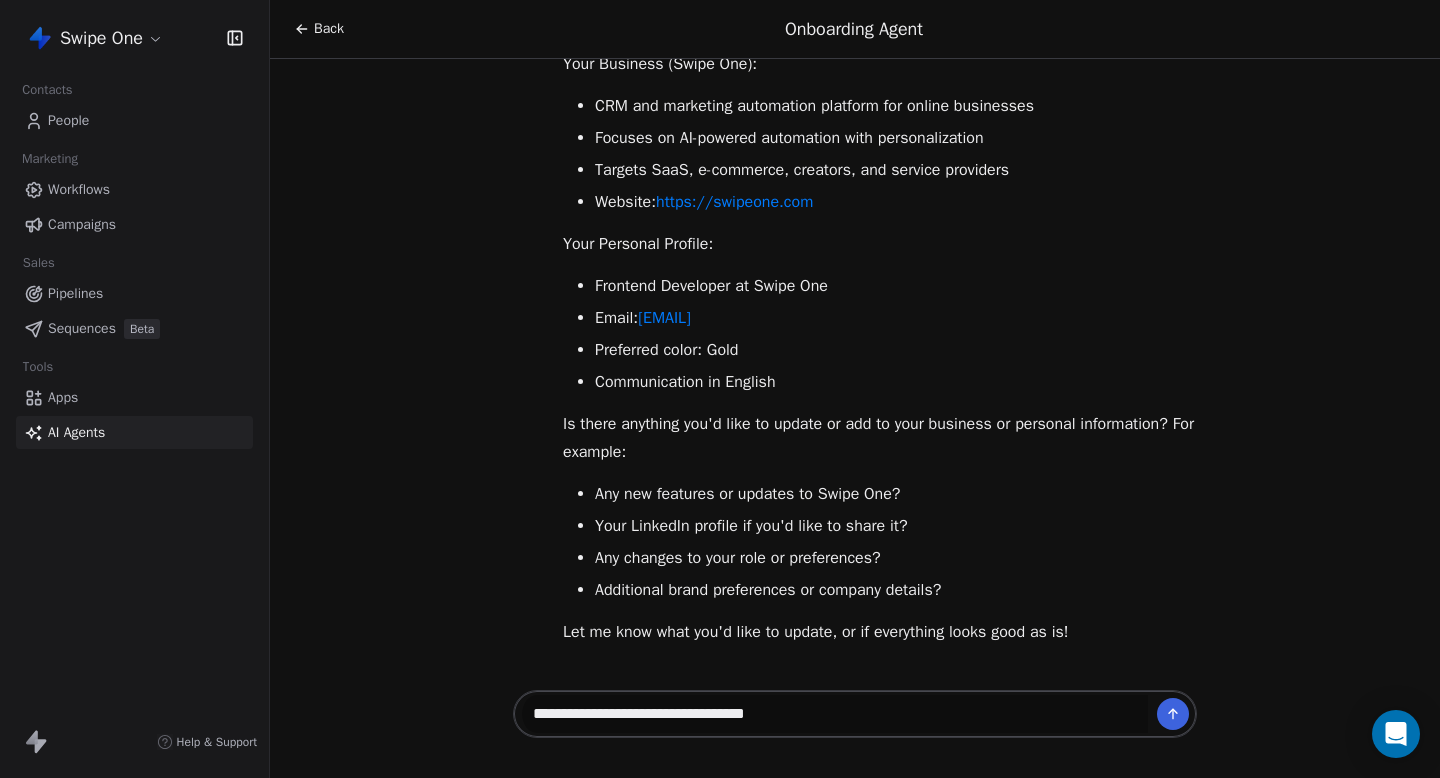type 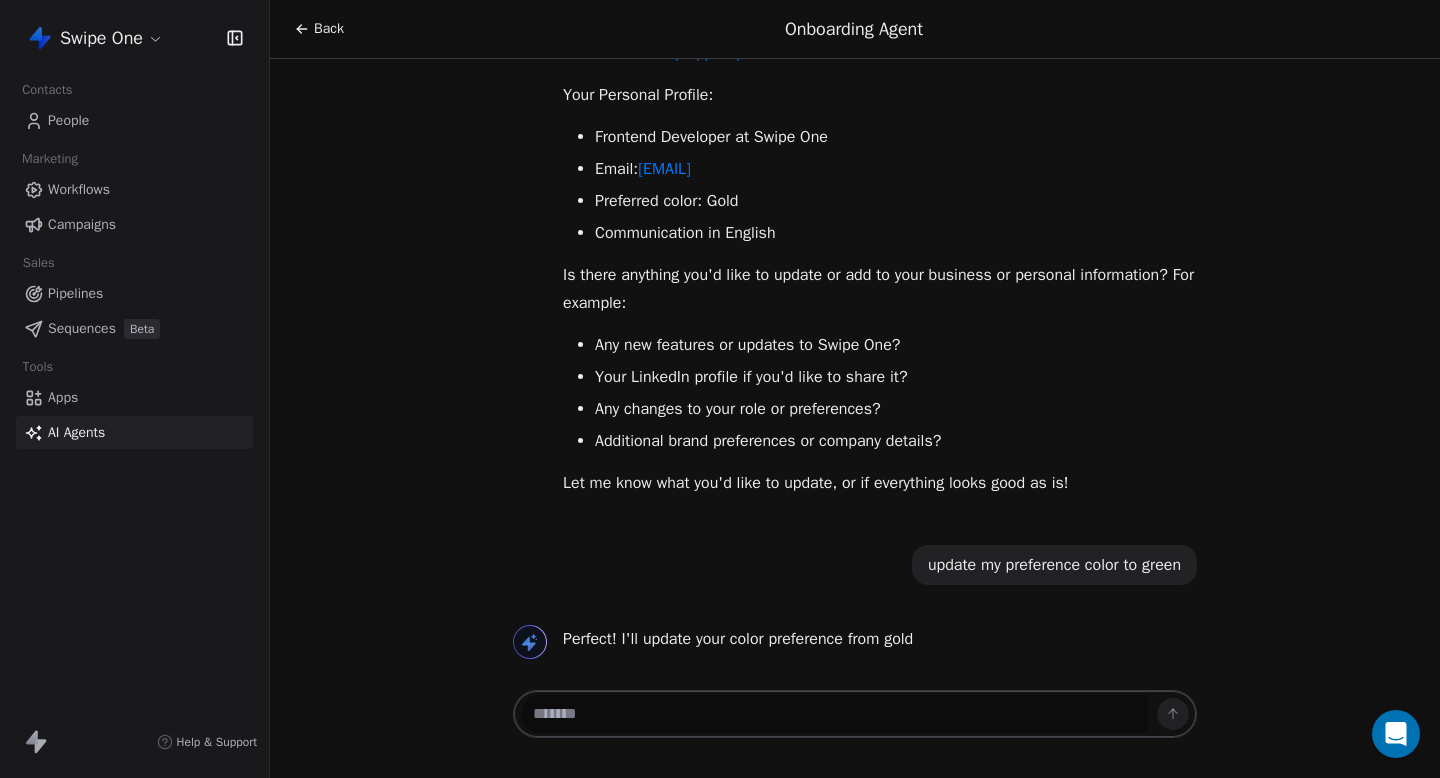 scroll, scrollTop: 277, scrollLeft: 0, axis: vertical 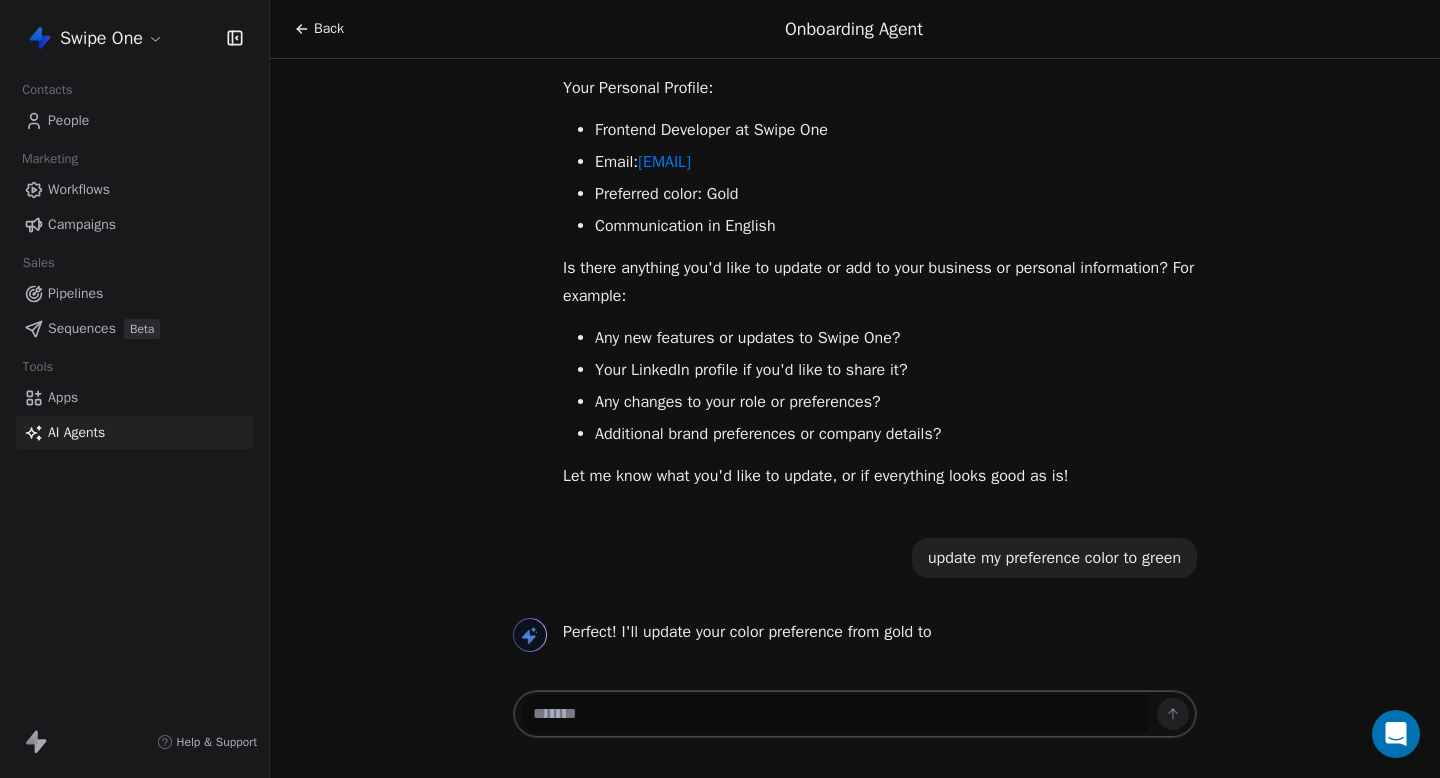 click on "Swipe One Contacts People Marketing Workflows Campaigns Sales Pipelines Sequences Beta Tools Apps AI Agents Help & Support Back Onboarding Agent Hi [FIRST]! Great to see you again! 👋
I have your current information on file. Here's what I have for you:
Your Business (Swipe One):
CRM and marketing automation platform for online businesses
Focuses on AI-powered automation with personalization
Targets SaaS, e-commerce, creators, and service providers
Website:  https://swipeone.com
Your Personal Profile:
Frontend Developer at Swipe One
Email:  [EMAIL]
Preferred color: Gold
Communication in English
Is there anything you'd like to update or add to your business or personal information? For example:
Any new features or updates to Swipe One?
Your LinkedIn profile if you'd like to share it?
Any changes to your role or preferences?
Additional brand preferences or company details?
update my preference color to green" at bounding box center [720, 389] 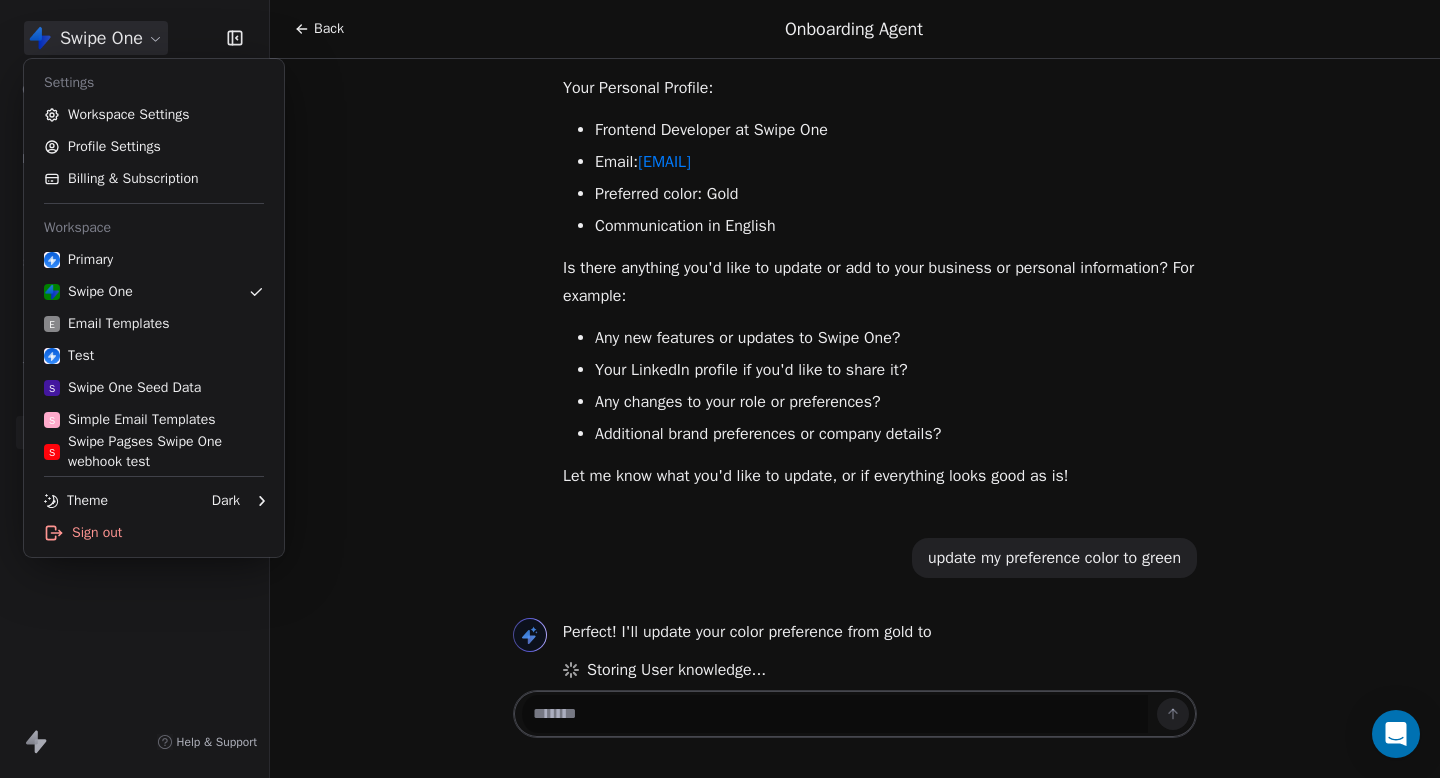 click on "Swipe One Contacts People Marketing Workflows Campaigns Sales Pipelines Sequences Beta Tools Apps AI Agents Help & Support Back Onboarding Agent Hi [FIRST]! Great to see you again! 👋
I have your current information on file. Here's what I have for you:
Your Business (Swipe One):
CRM and marketing automation platform for online businesses
Focuses on AI-powered automation with personalization
Targets SaaS, e-commerce, creators, and service providers
Website:  https://swipeone.com
Your Personal Profile:
Frontend Developer at Swipe One
Email:  [EMAIL]
Preferred color: Gold
Communication in English
Is there anything you'd like to update or add to your business or personal information? For example:
Any new features or updates to Swipe One?
Your LinkedIn profile if you'd like to share it?
Any changes to your role or preferences?
Additional brand preferences or company details?
update my preference color to green Storing User knowledge..." at bounding box center [720, 389] 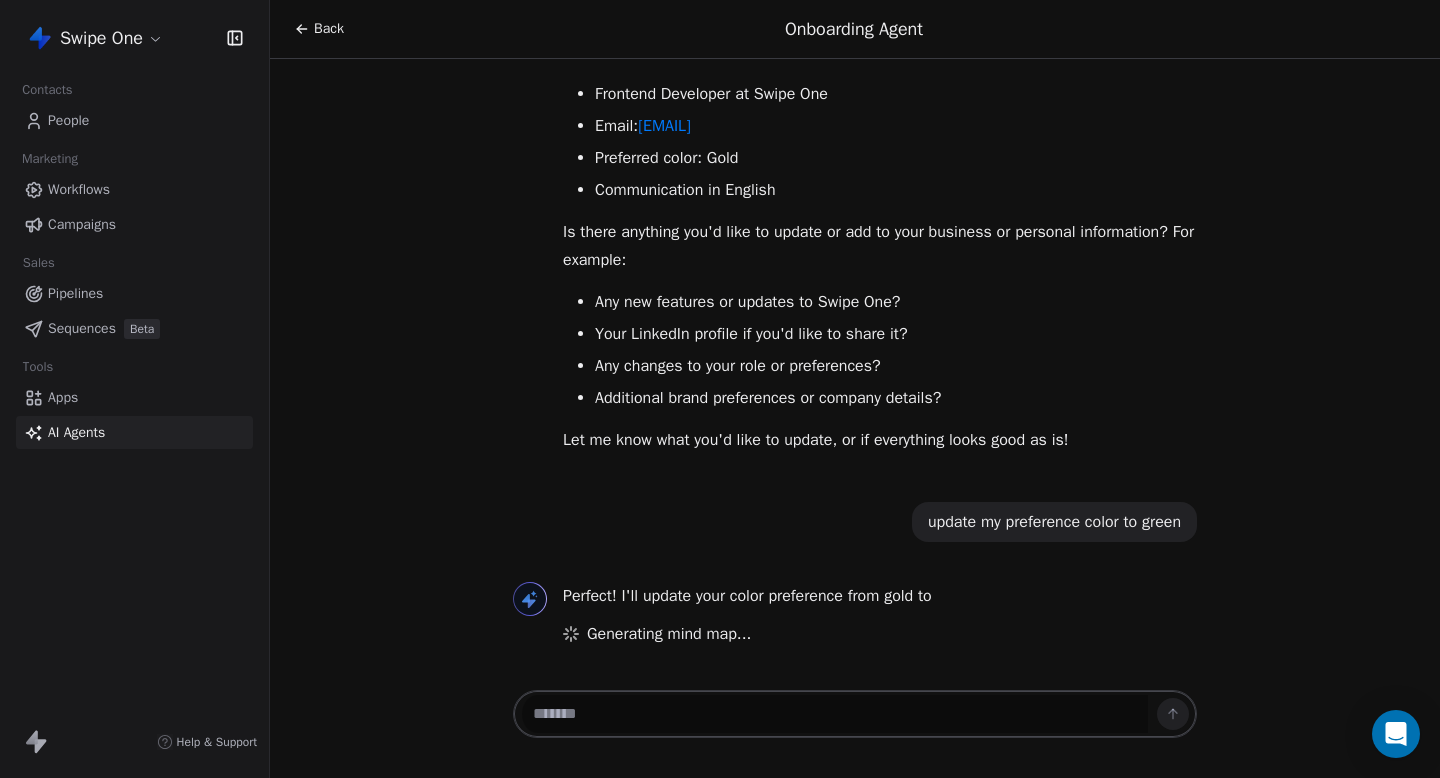 click 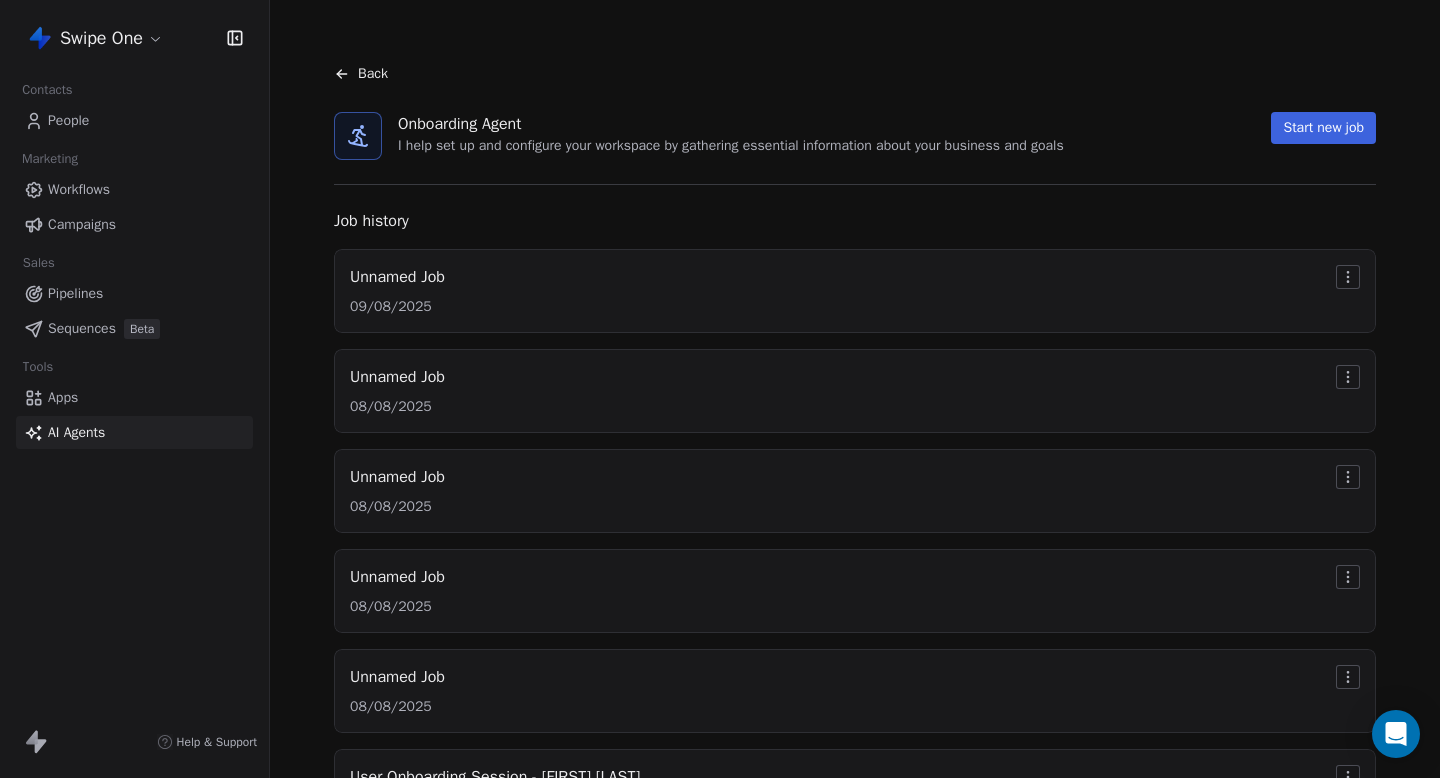 click on "Back Onboarding Agent I help set up and configure your workspace by gathering essential information about your business and goals Start new job Job history Unnamed Job [DATE] Unnamed Job [DATE] Unnamed Job [DATE] Unnamed Job [DATE] Unnamed Job [DATE] User Onboarding Session - [FIRST] [LAST] Session ended at user request. No updates were made to either Business or User Reports. User asked about brand colors but did not provide the information. Current reports remain unchanged. [DATE] User Profile Review Session Reviewed existing Business and User Reports for [FIRST] [LAST] (Frontend Developer at Swipe One). No updates or changes were requested. Both reports remain current with previously stored information. [DATE] User and Business Onboarding [DATE]" at bounding box center [855, 600] 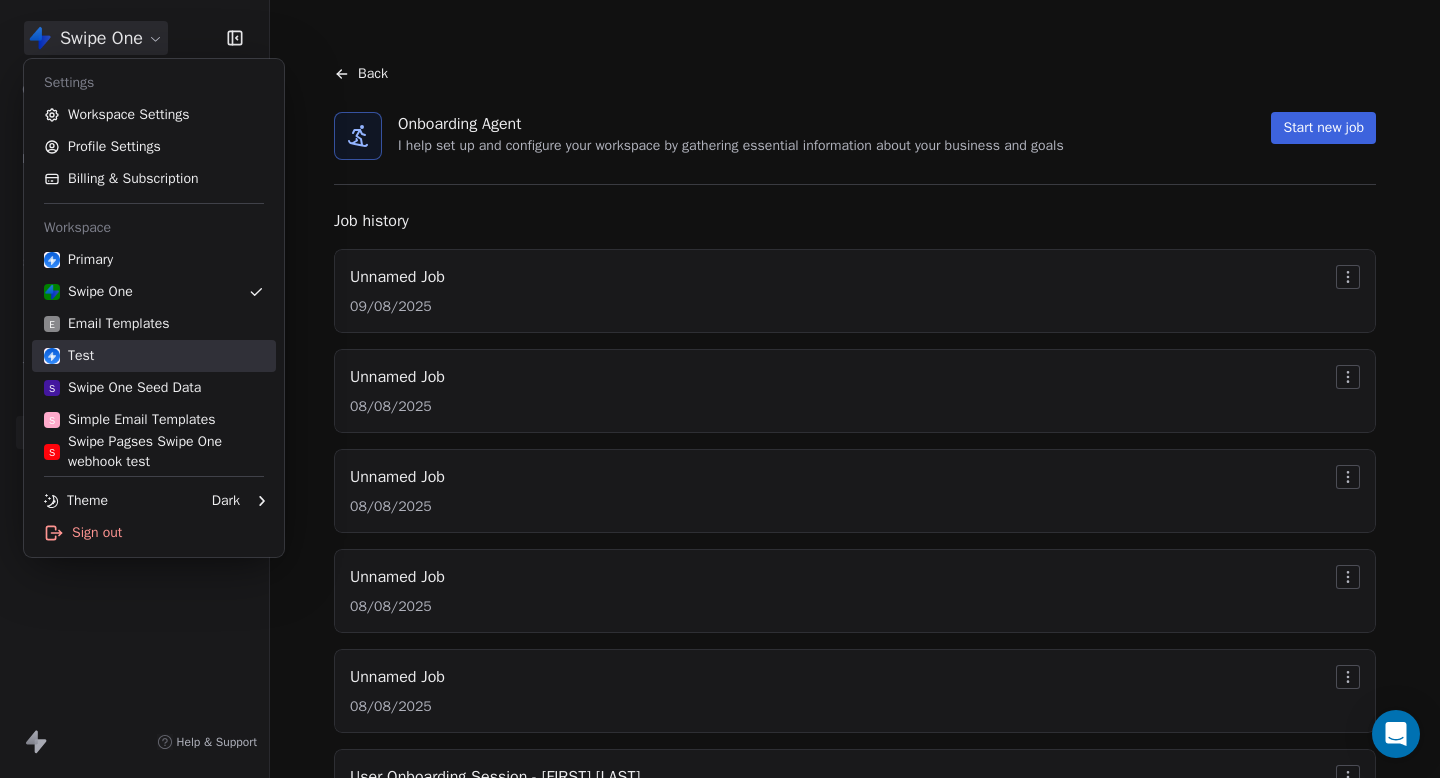 click on "Test" at bounding box center (154, 356) 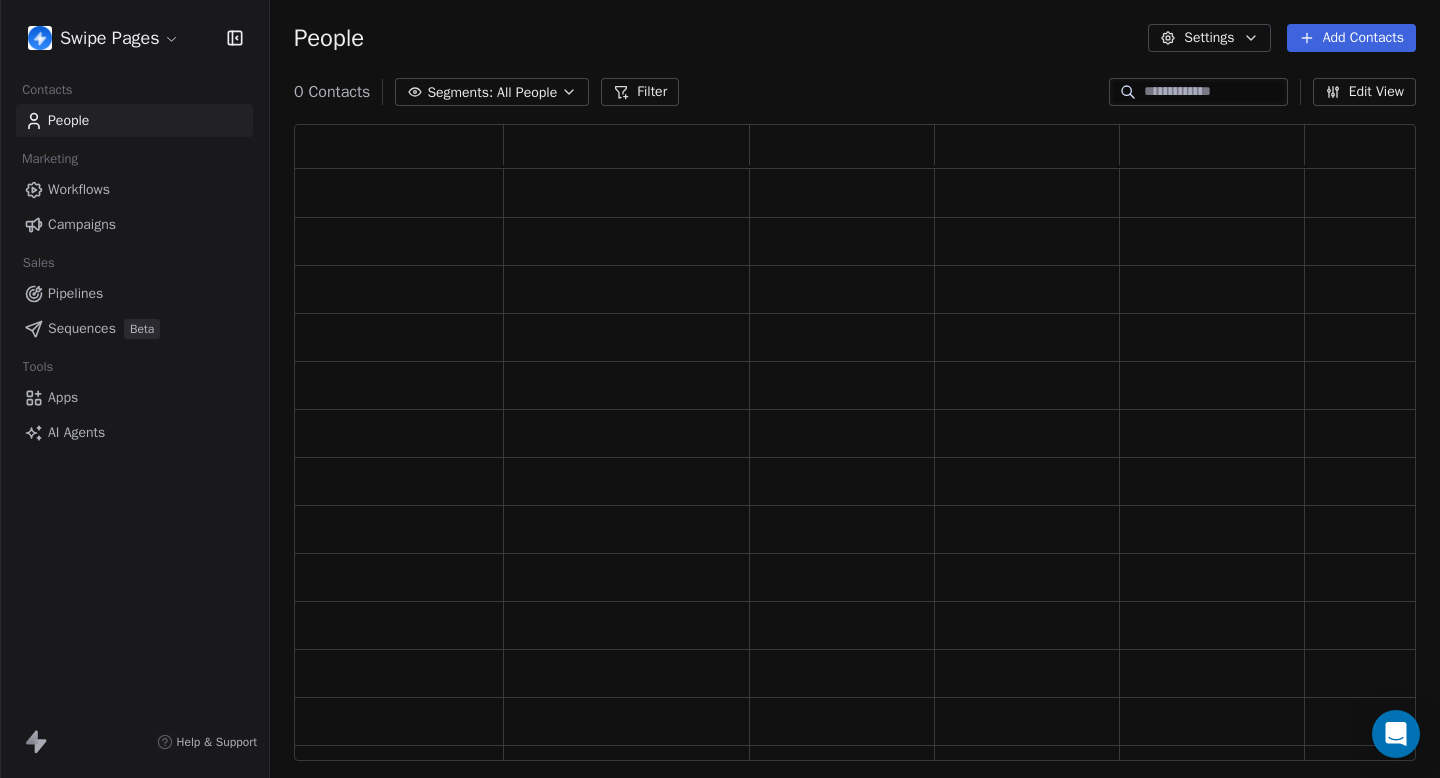 scroll, scrollTop: 1, scrollLeft: 1, axis: both 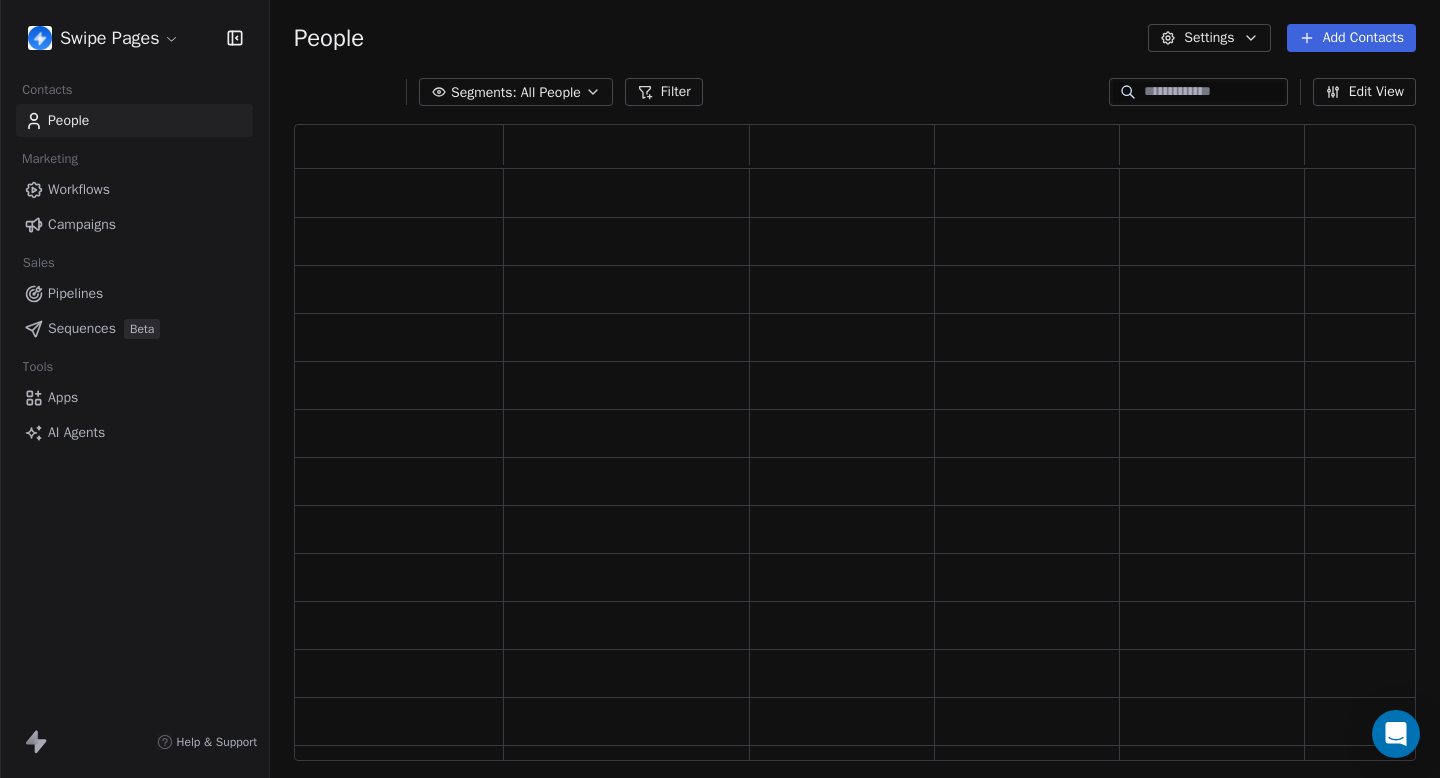 click on "Swipe Pages Contacts People Marketing Workflows Campaigns Sales Pipelines Sequences Beta Tools Apps AI Agents Help & Support" at bounding box center (134, 389) 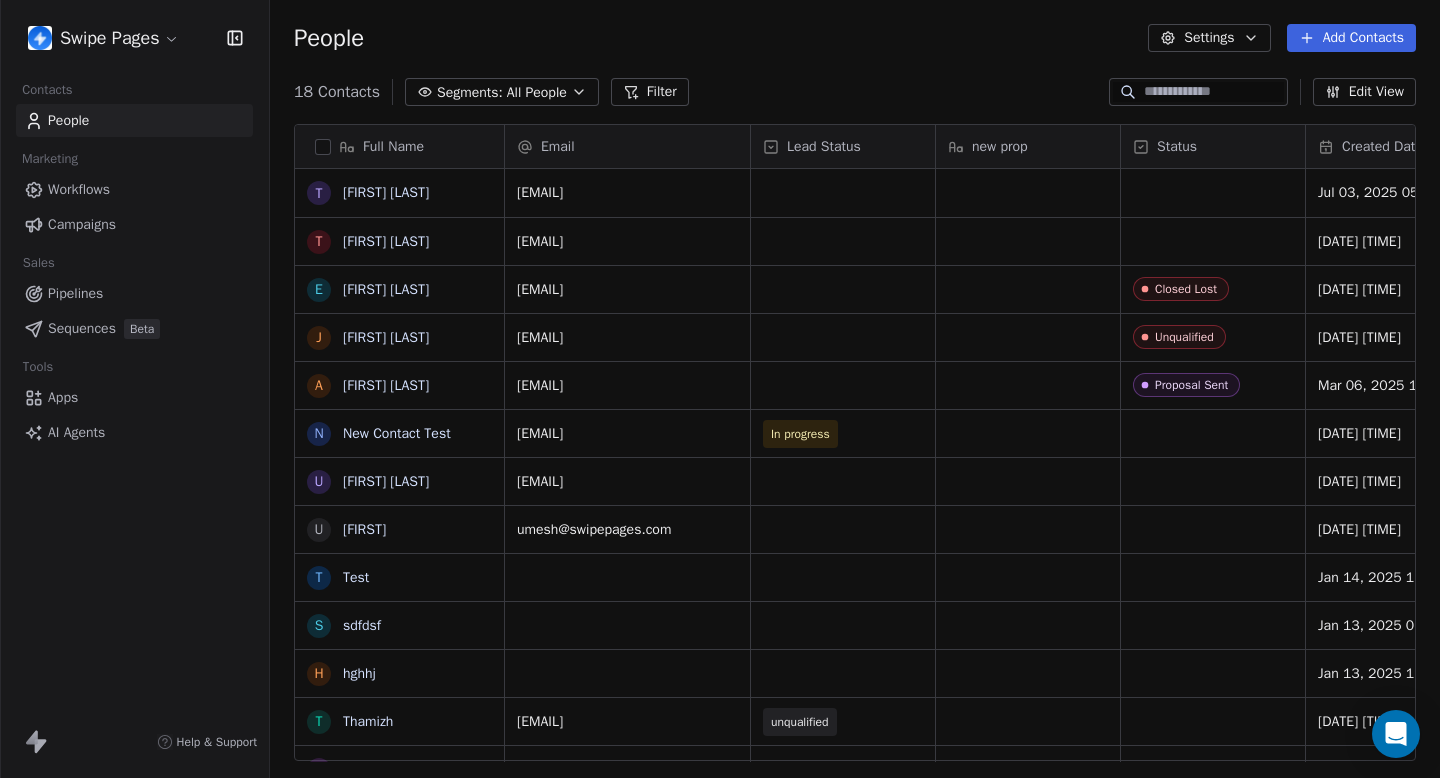 scroll, scrollTop: 1, scrollLeft: 1, axis: both 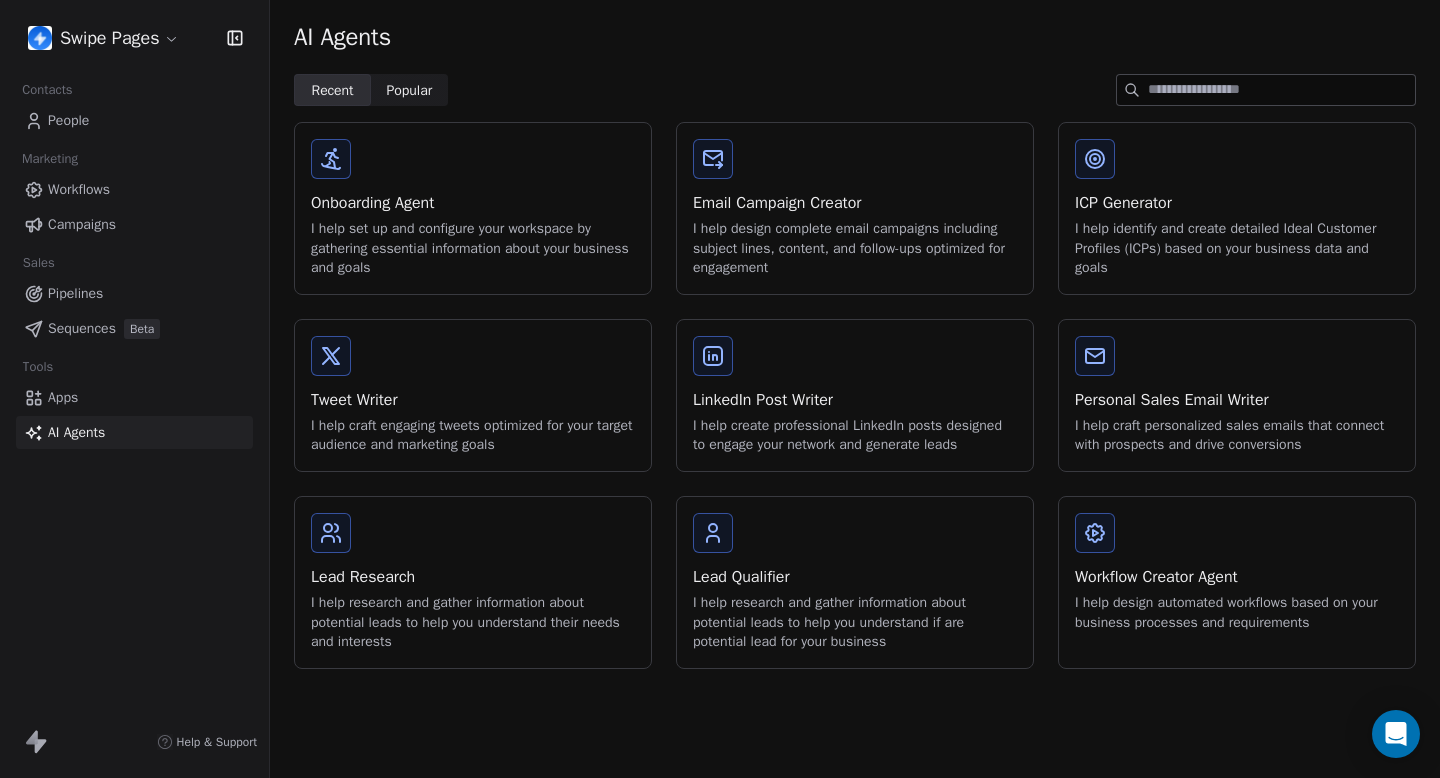 click on "Onboarding Agent I help set up and configure your workspace by gathering essential information about your business and goals" at bounding box center [473, 208] 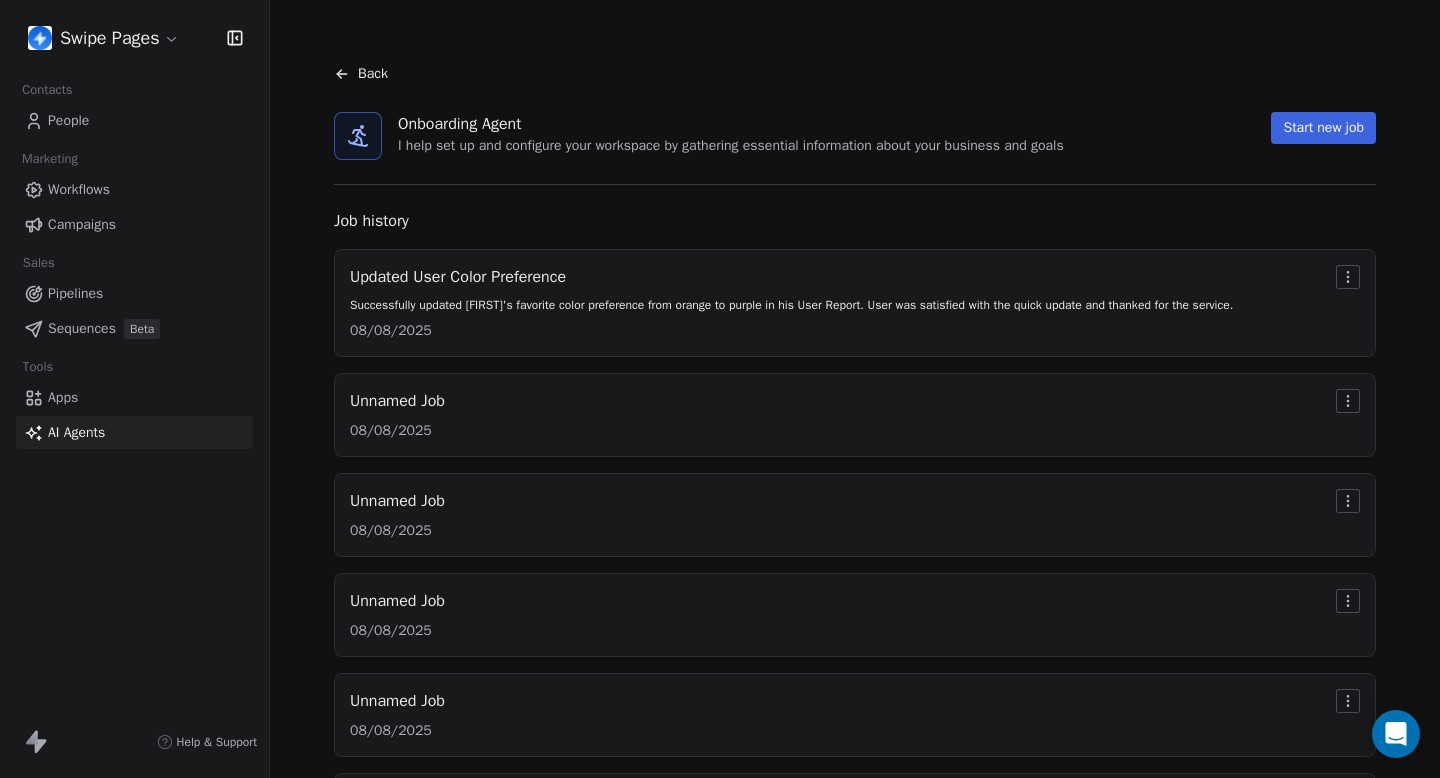 click on "Start new job" at bounding box center [1323, 128] 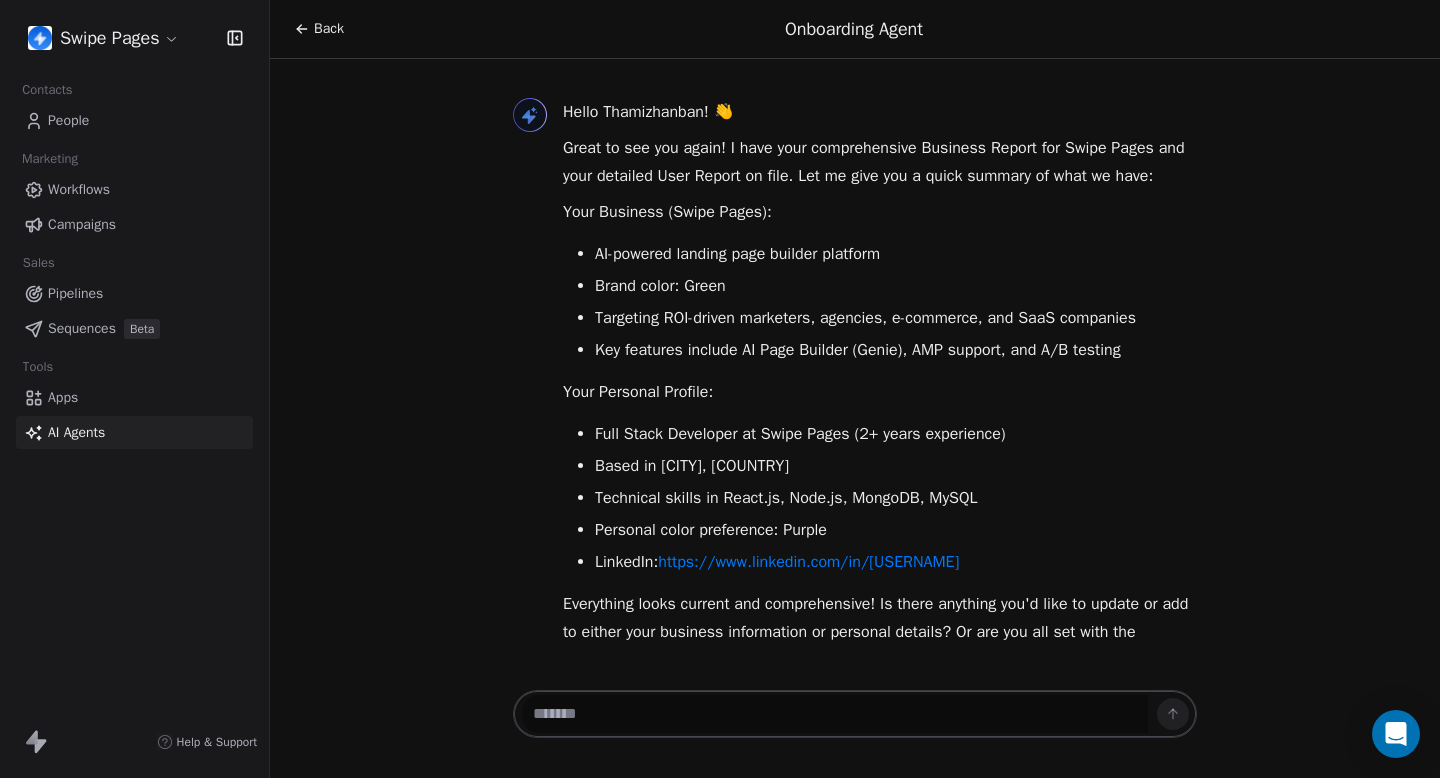 scroll, scrollTop: 57, scrollLeft: 0, axis: vertical 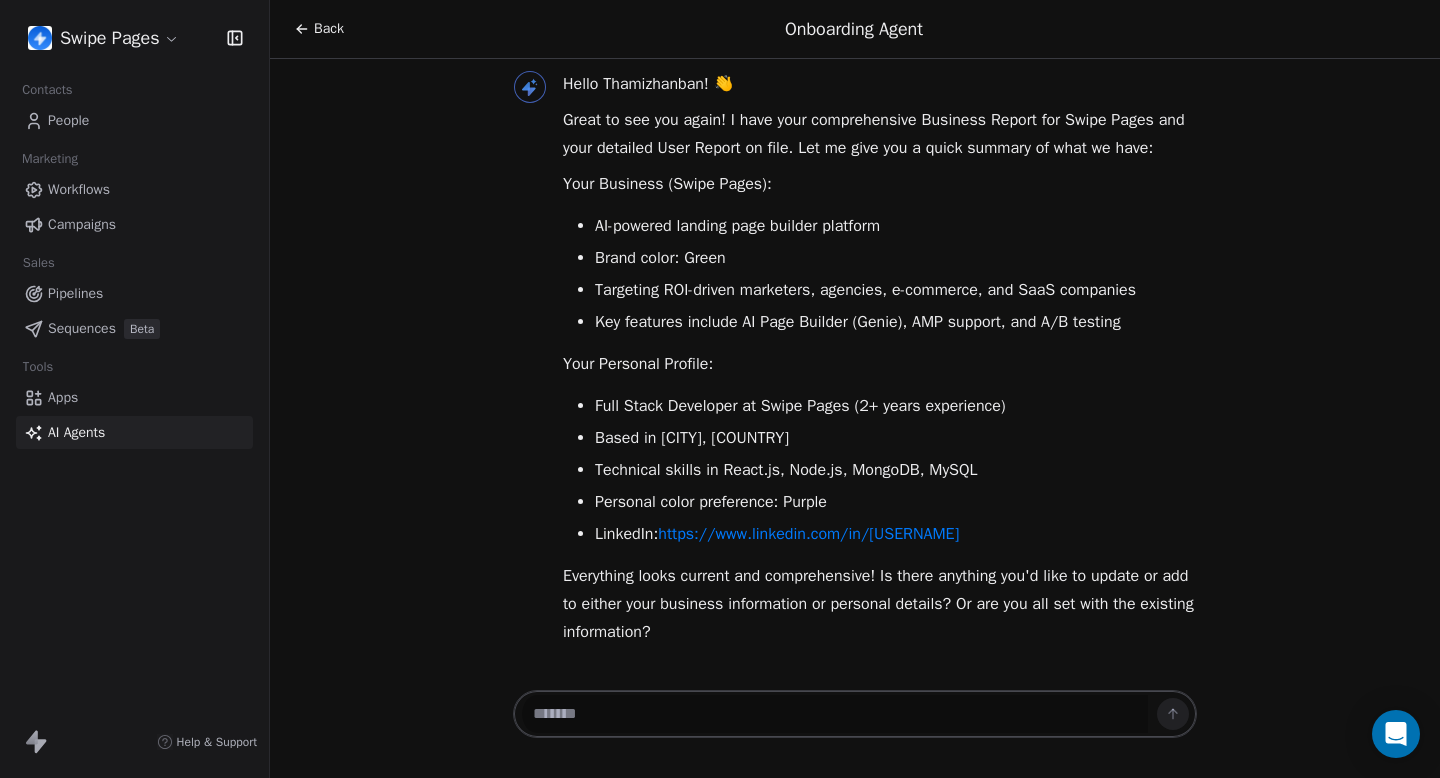 click at bounding box center [835, 714] 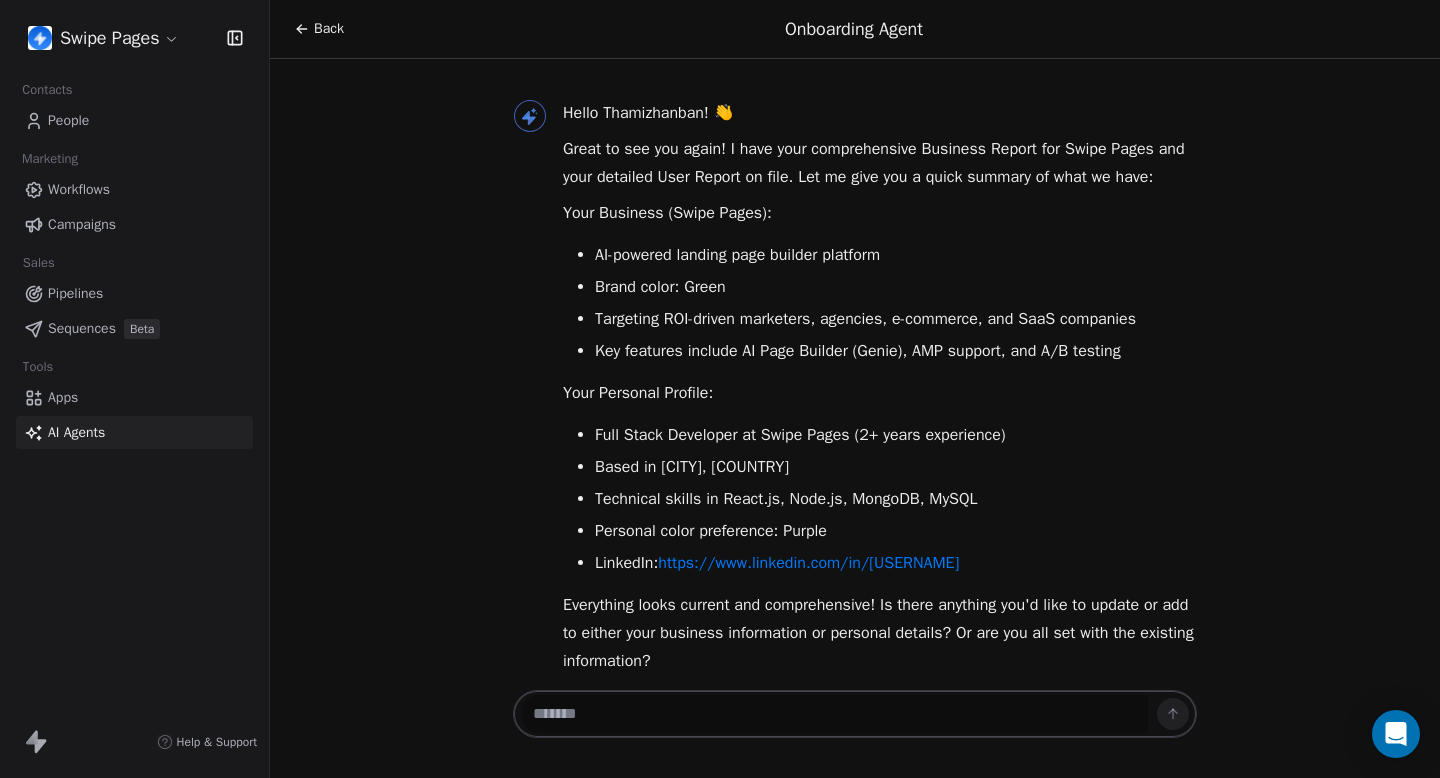 scroll, scrollTop: 57, scrollLeft: 0, axis: vertical 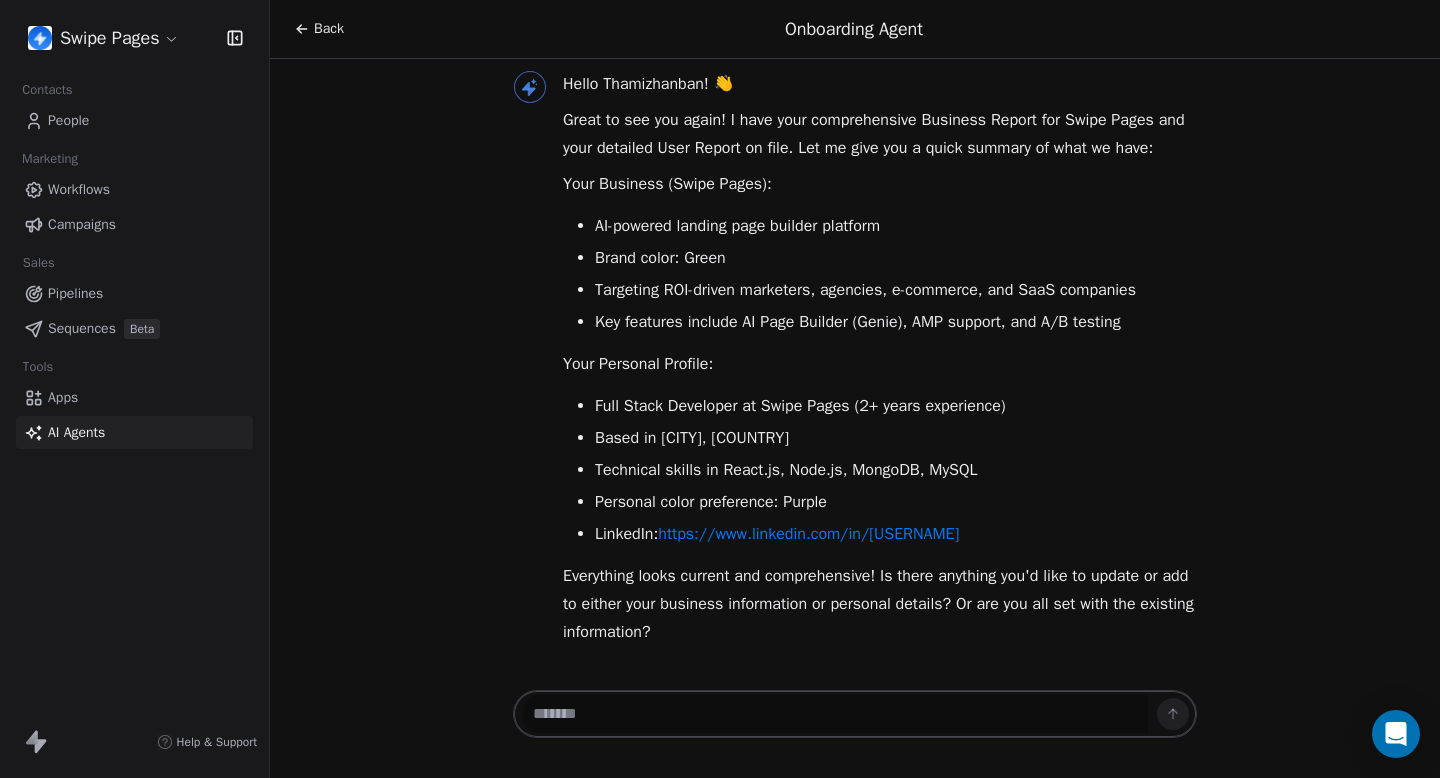 click at bounding box center [835, 714] 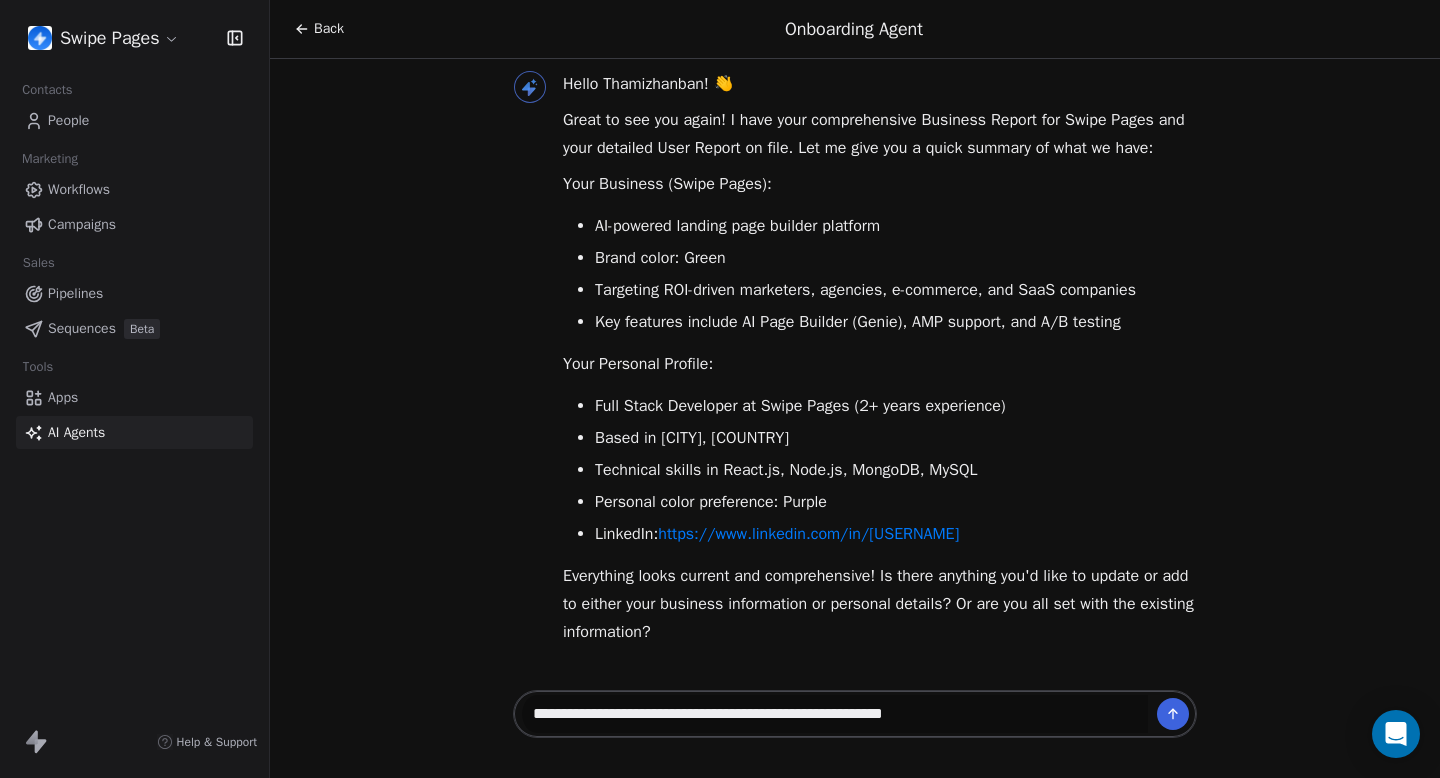 type on "**********" 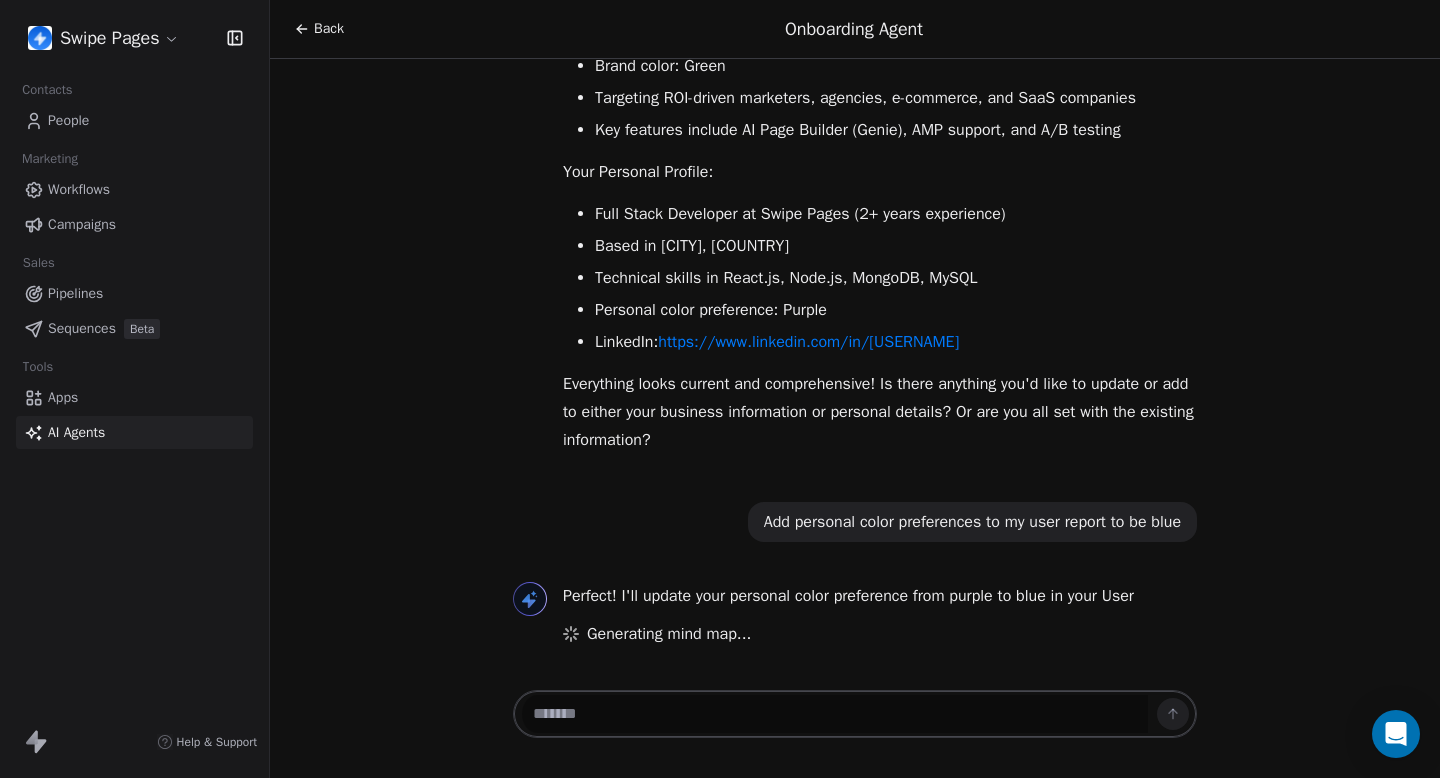 scroll, scrollTop: 249, scrollLeft: 0, axis: vertical 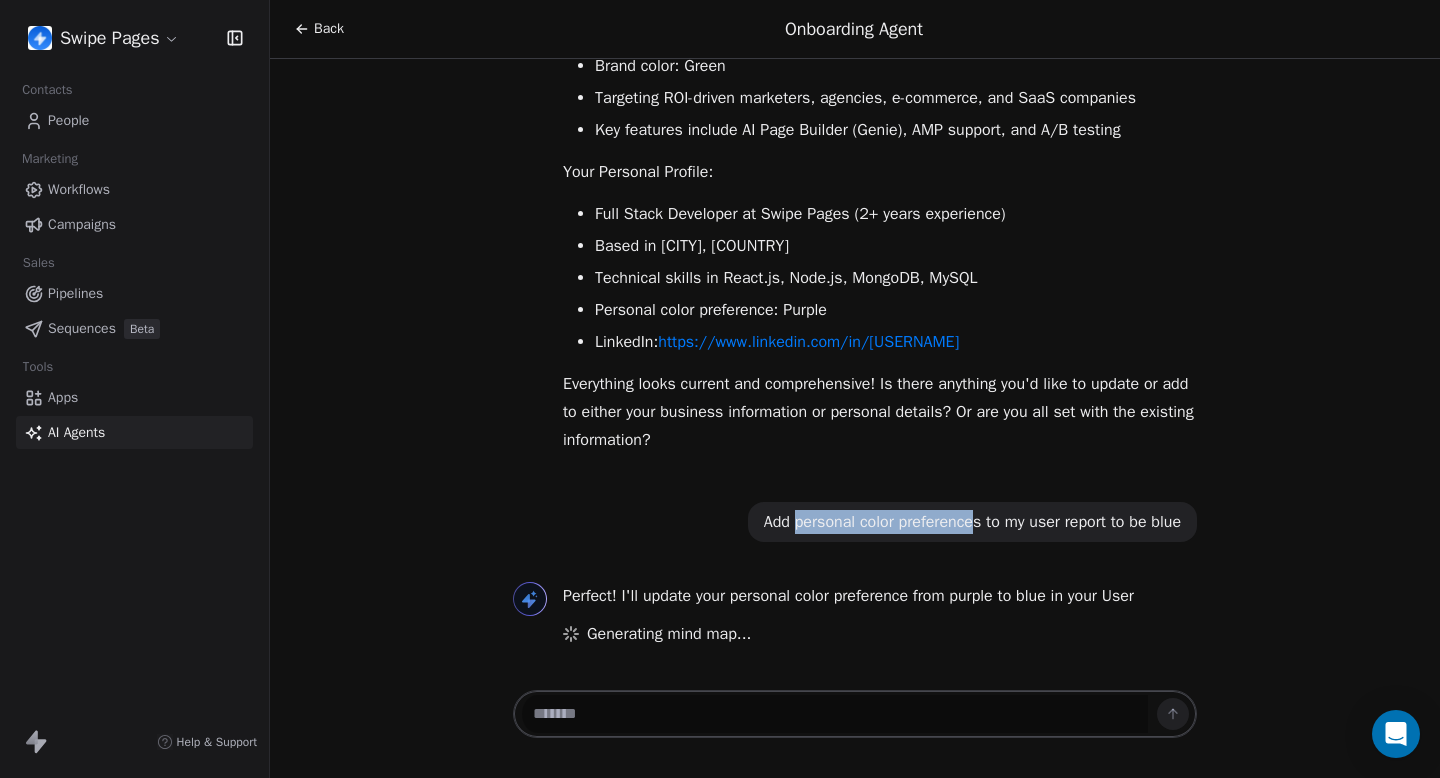 drag, startPoint x: 780, startPoint y: 526, endPoint x: 967, endPoint y: 526, distance: 187 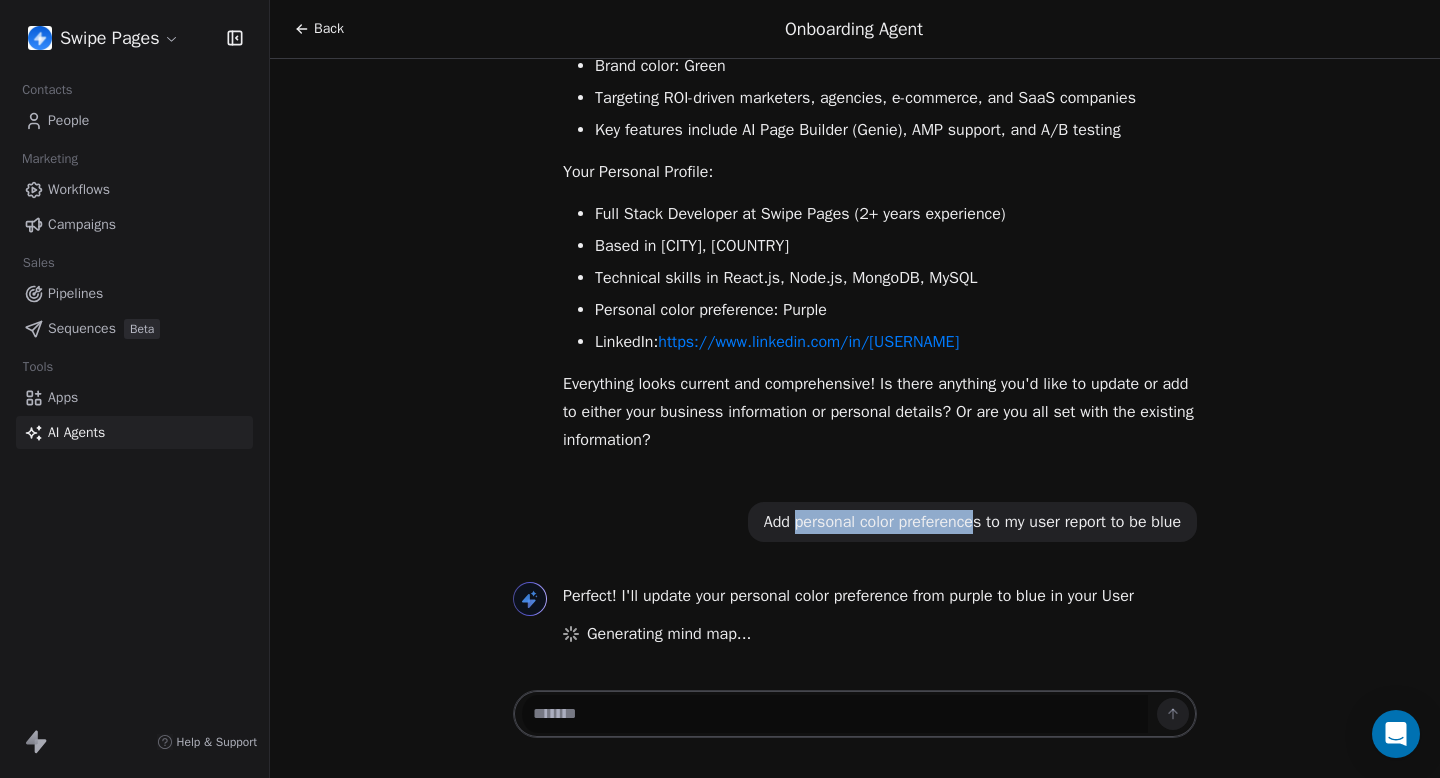 click on "Add personal color preferences to my user report to be blue" at bounding box center (972, 522) 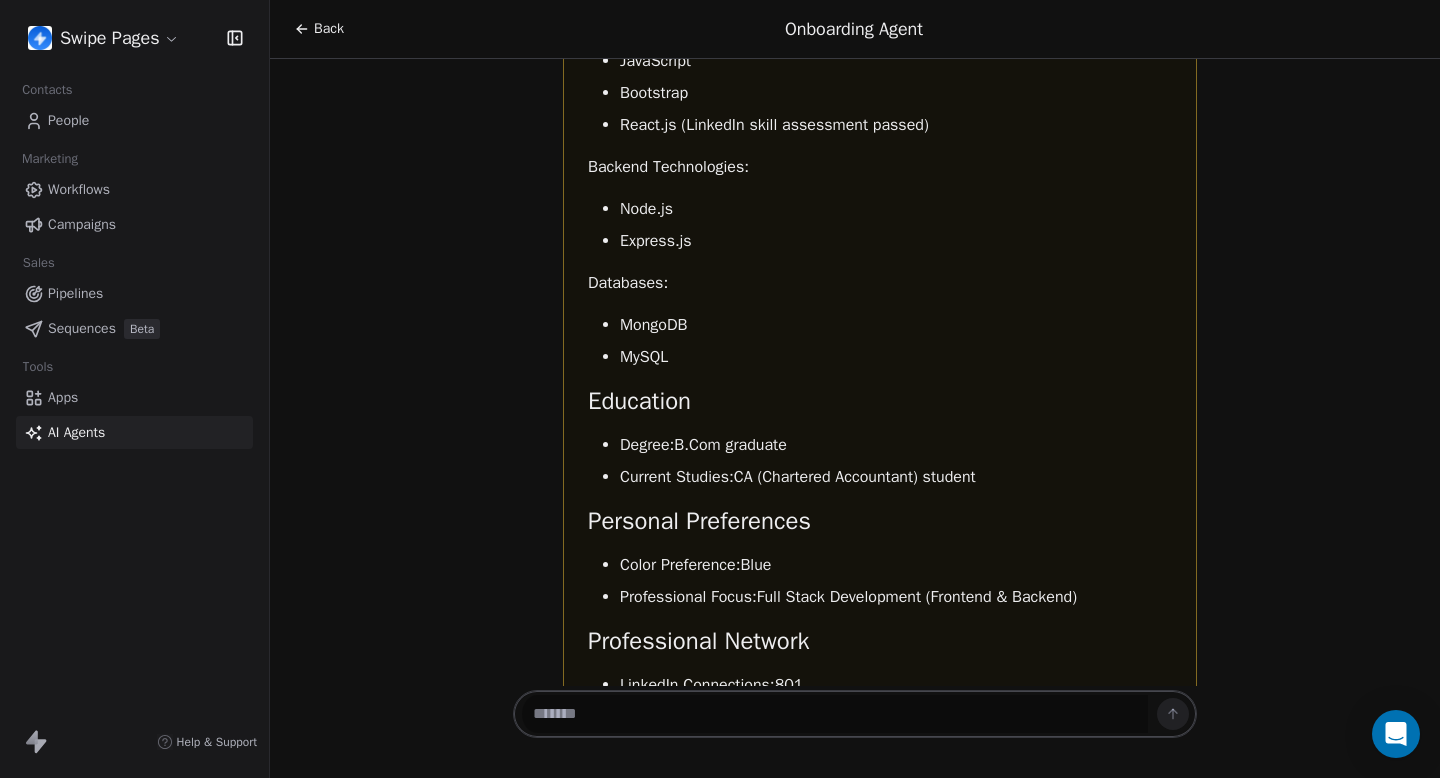 copy on "personal color preference" 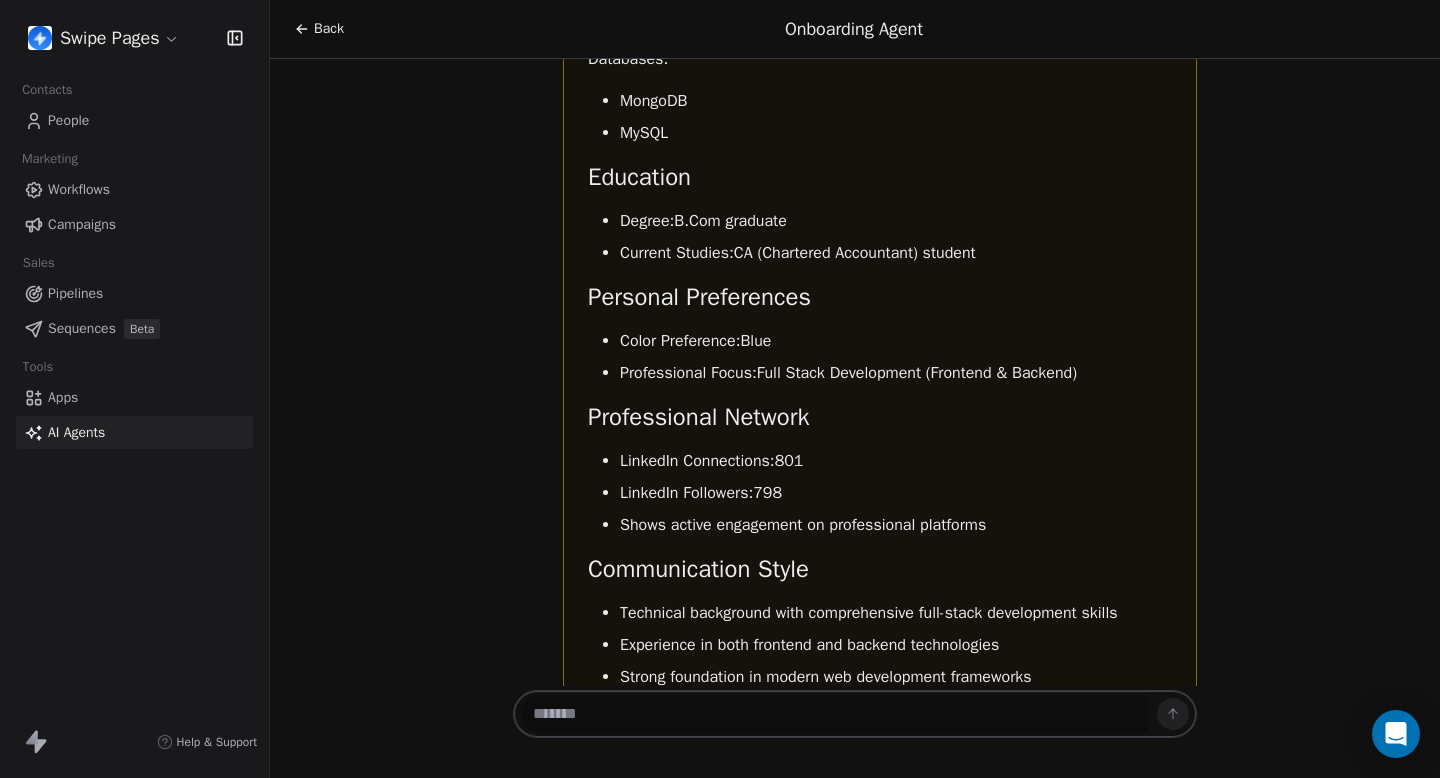 scroll, scrollTop: 1954, scrollLeft: 0, axis: vertical 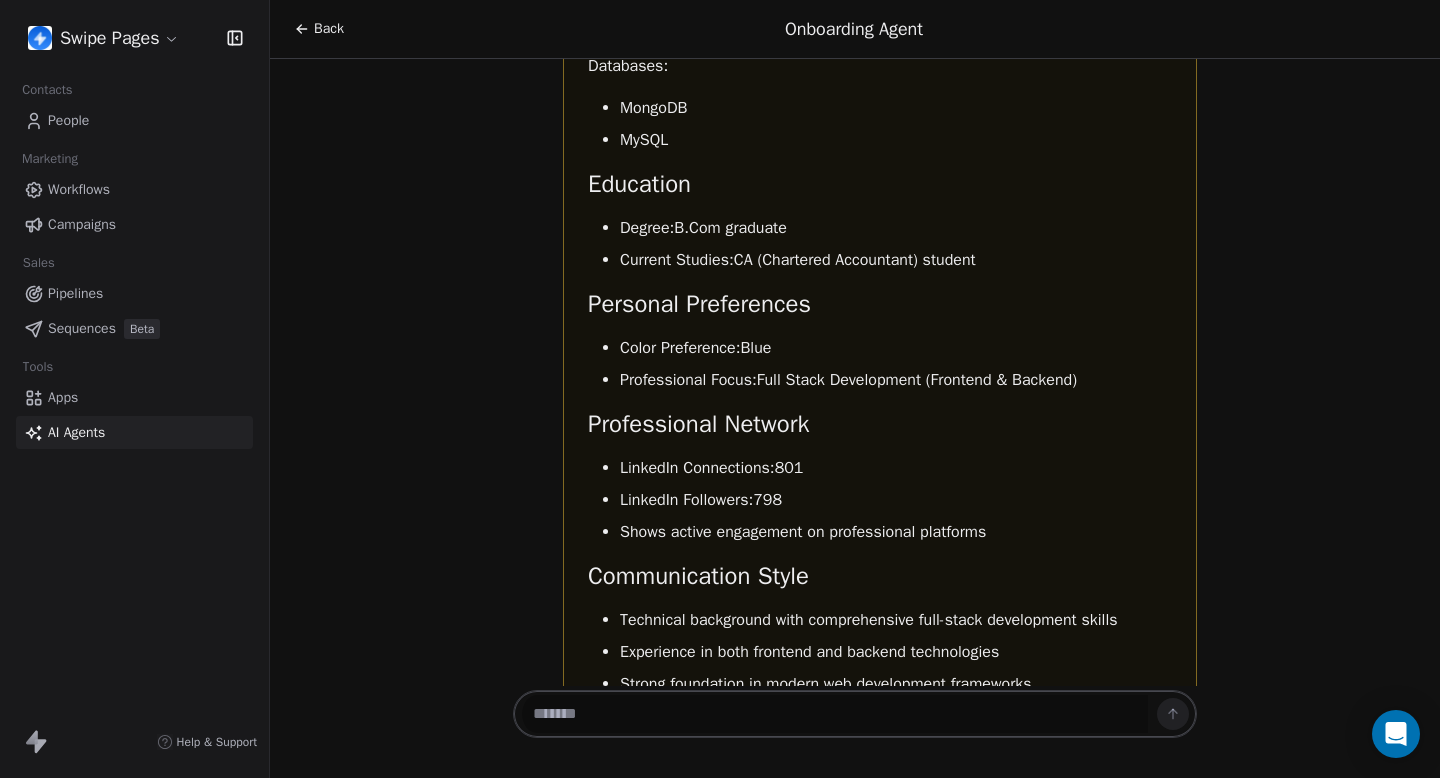 drag, startPoint x: 619, startPoint y: 406, endPoint x: 798, endPoint y: 406, distance: 179 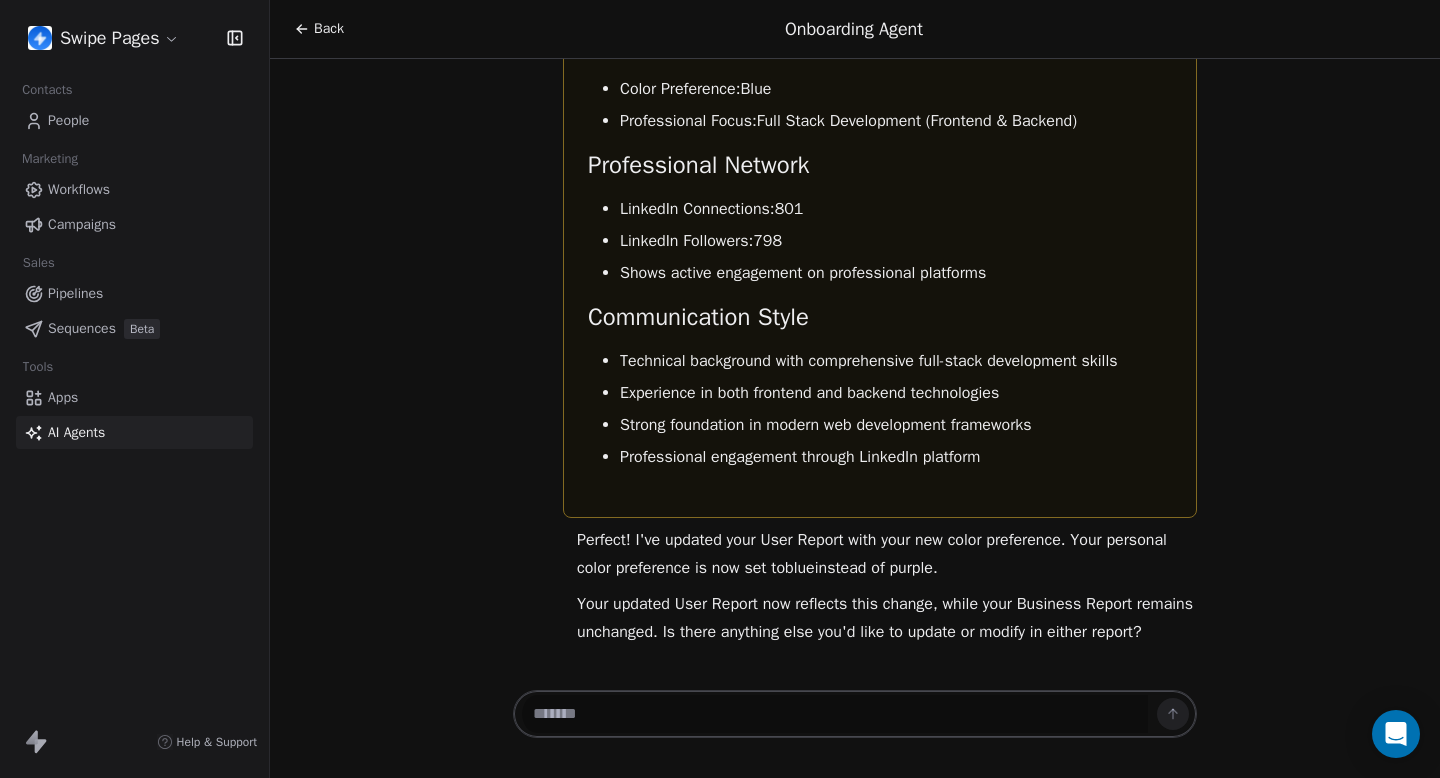 click at bounding box center [835, 714] 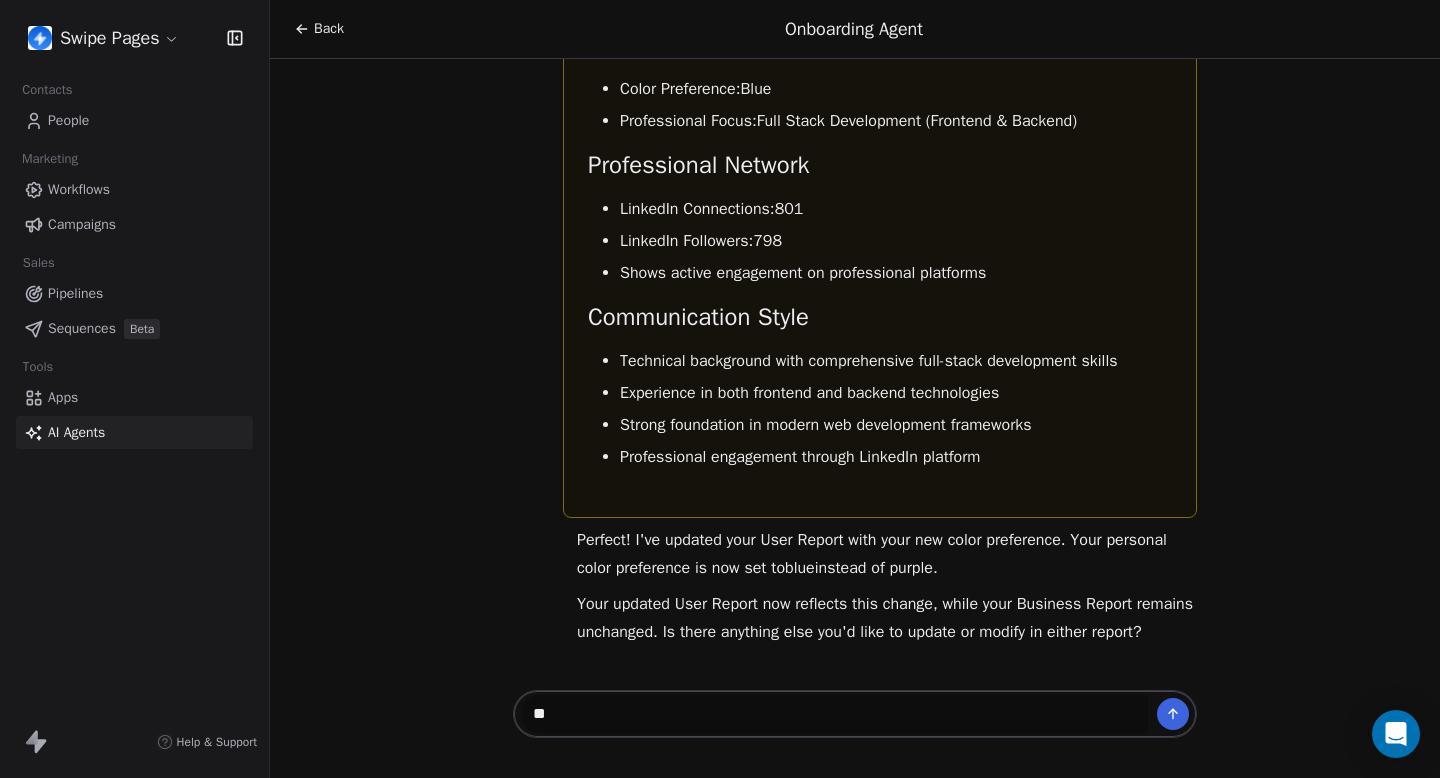 type on "*" 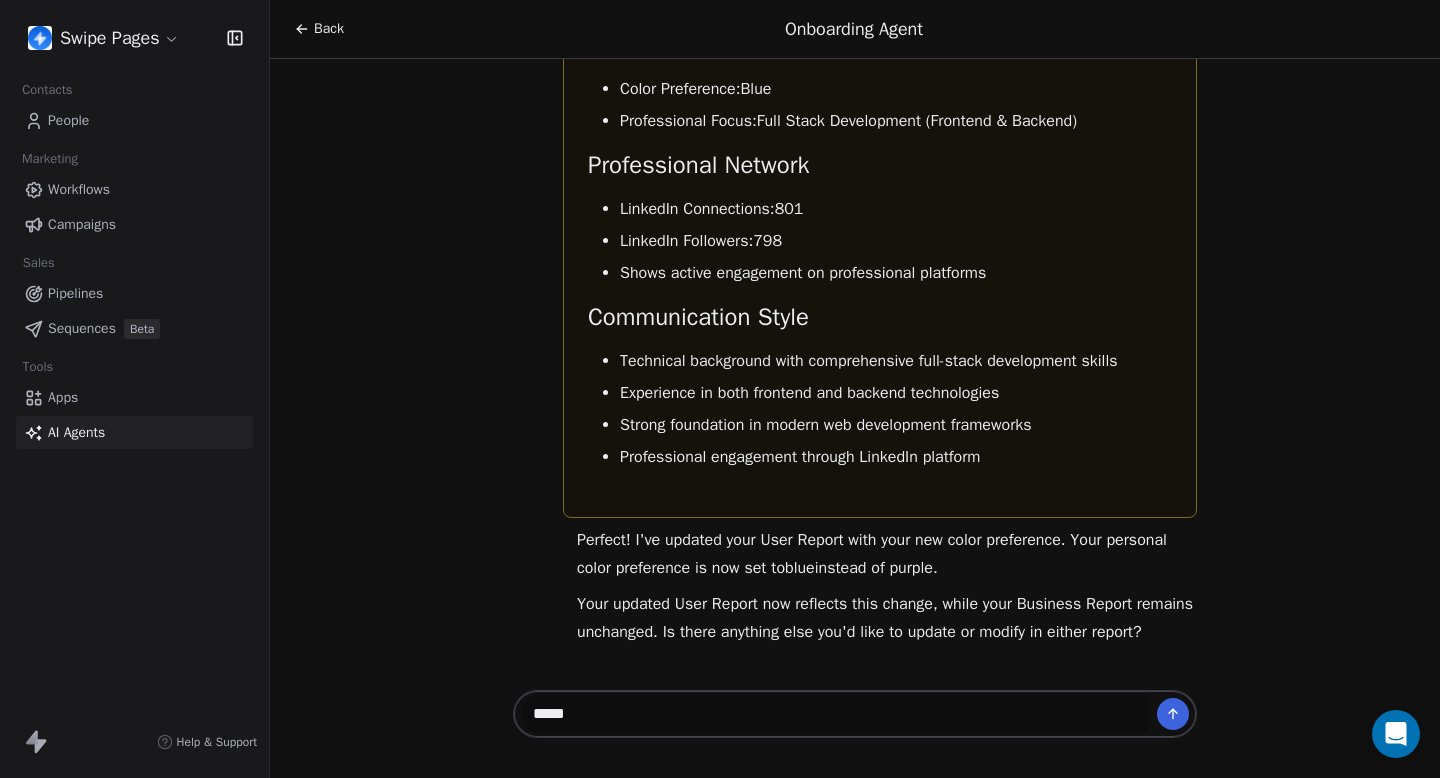 type on "******" 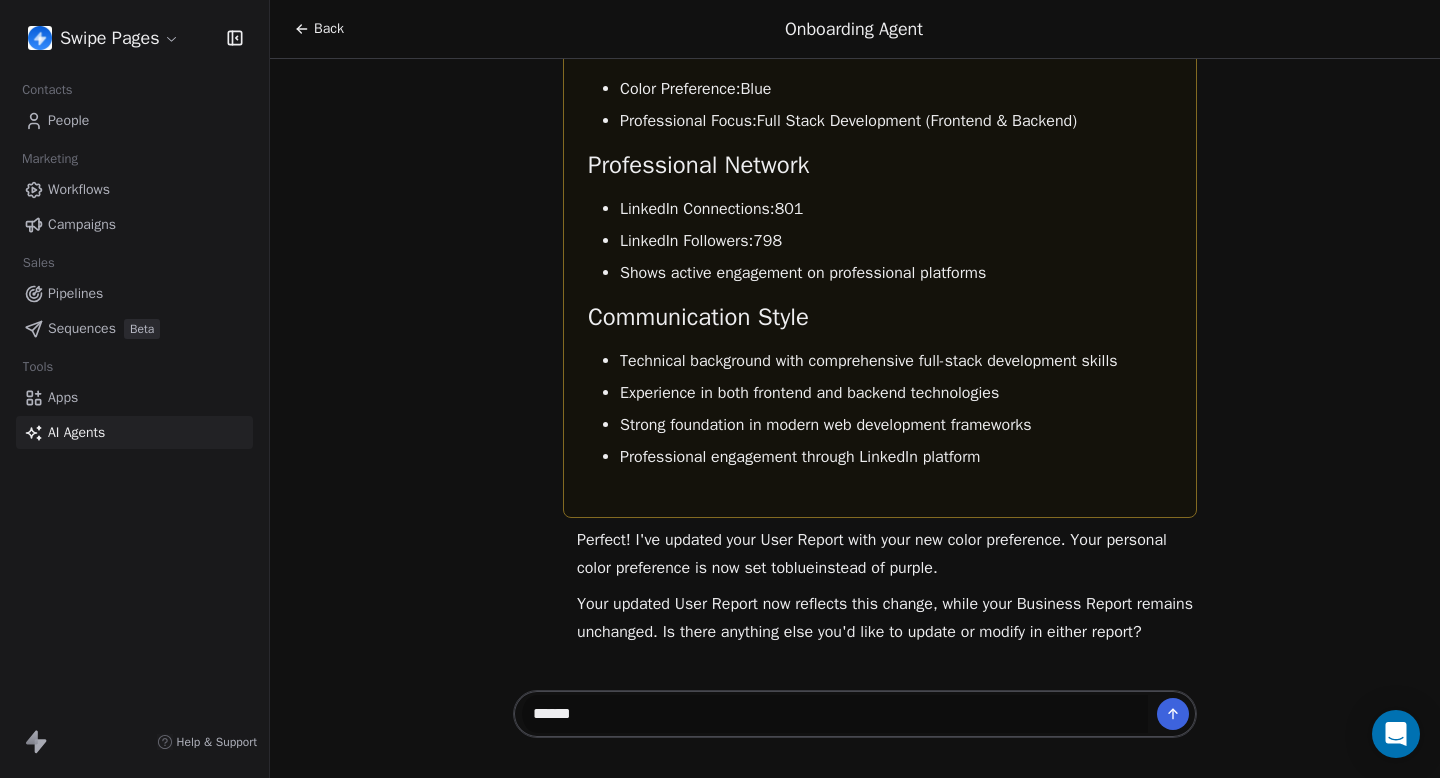 type 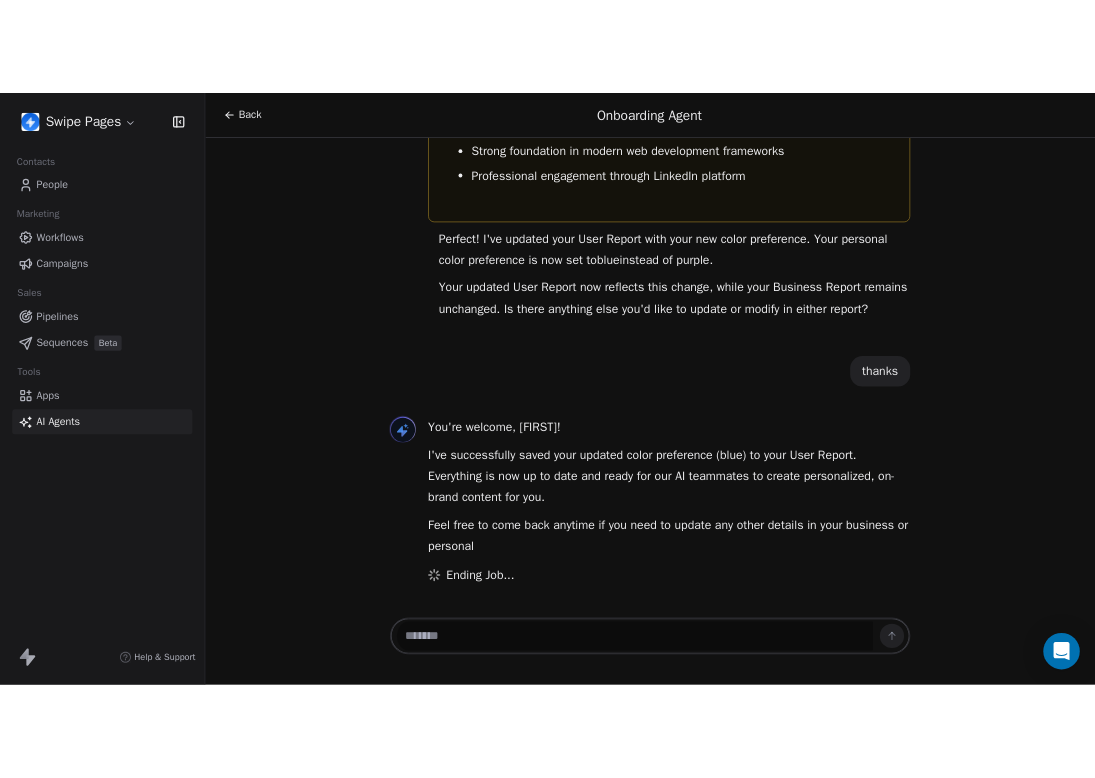 scroll, scrollTop: 2645, scrollLeft: 0, axis: vertical 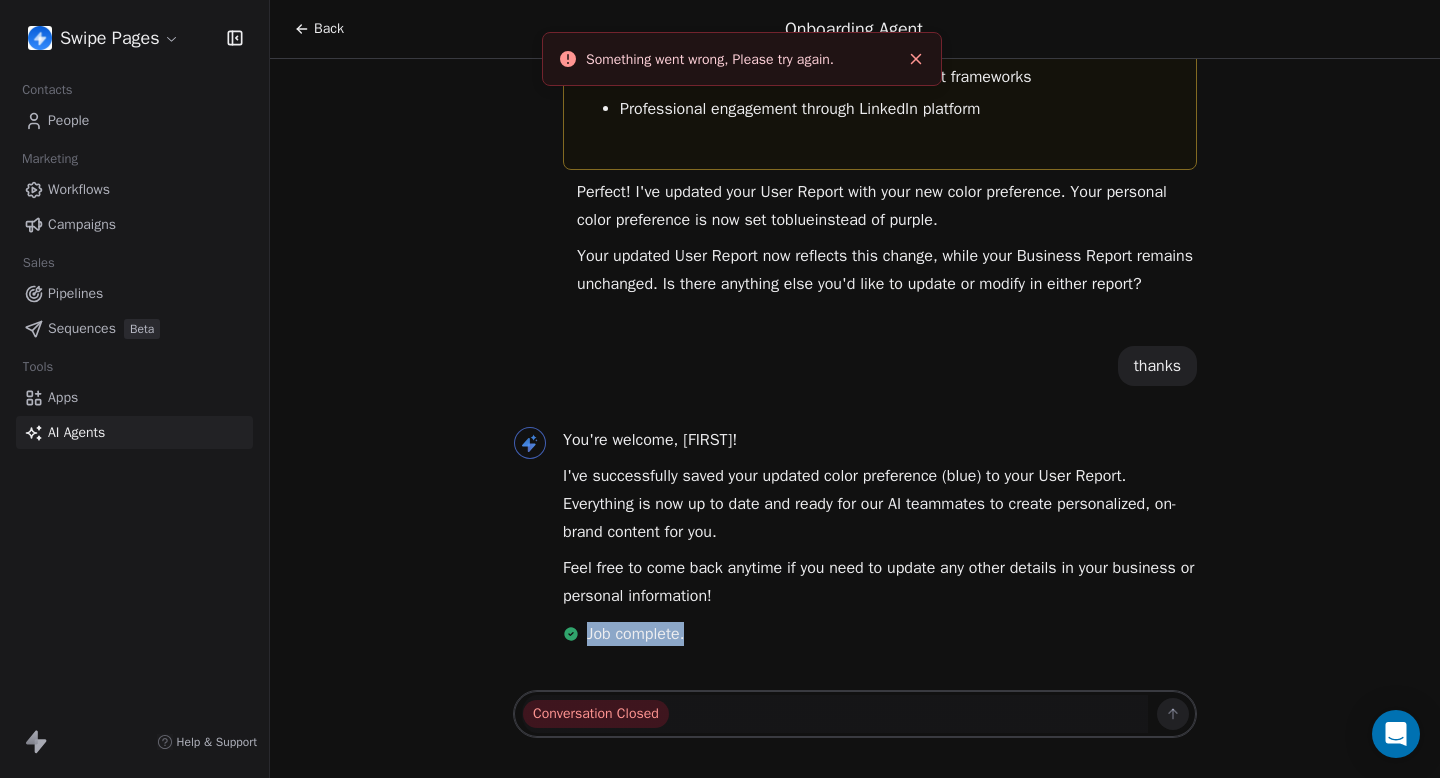 drag, startPoint x: 584, startPoint y: 638, endPoint x: 710, endPoint y: 629, distance: 126.32102 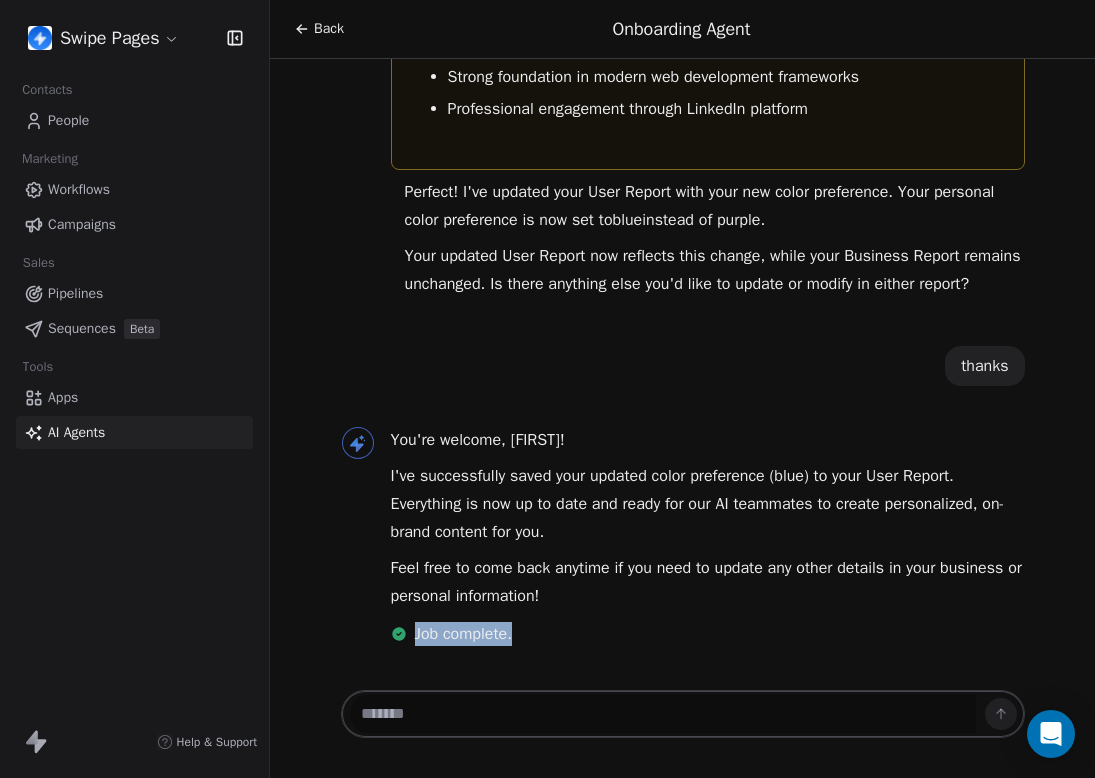 click on "I've successfully saved your updated color preference (blue) to your User Report. Everything is now up to date and ready for our AI teammates to create personalized, on-brand content for you." at bounding box center [708, 504] 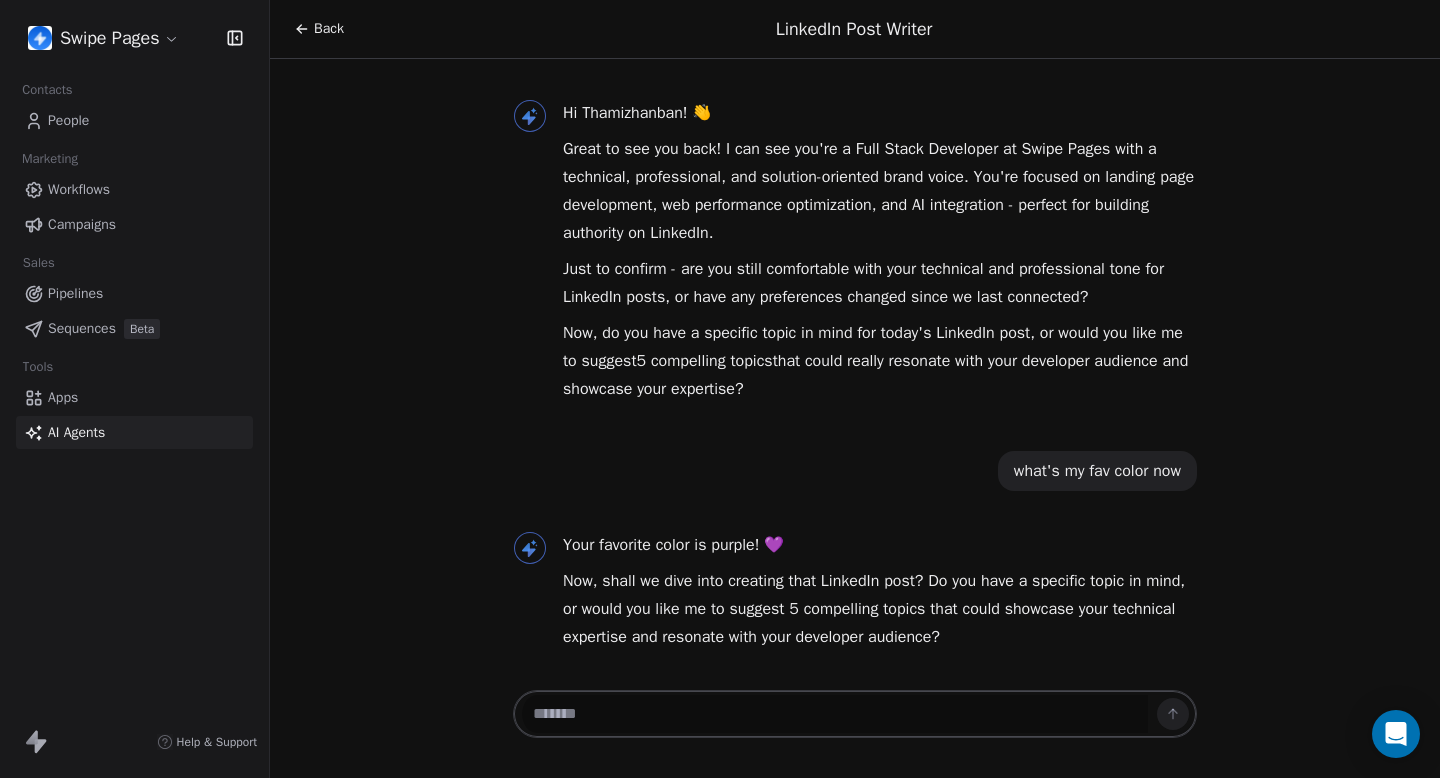 scroll, scrollTop: 0, scrollLeft: 0, axis: both 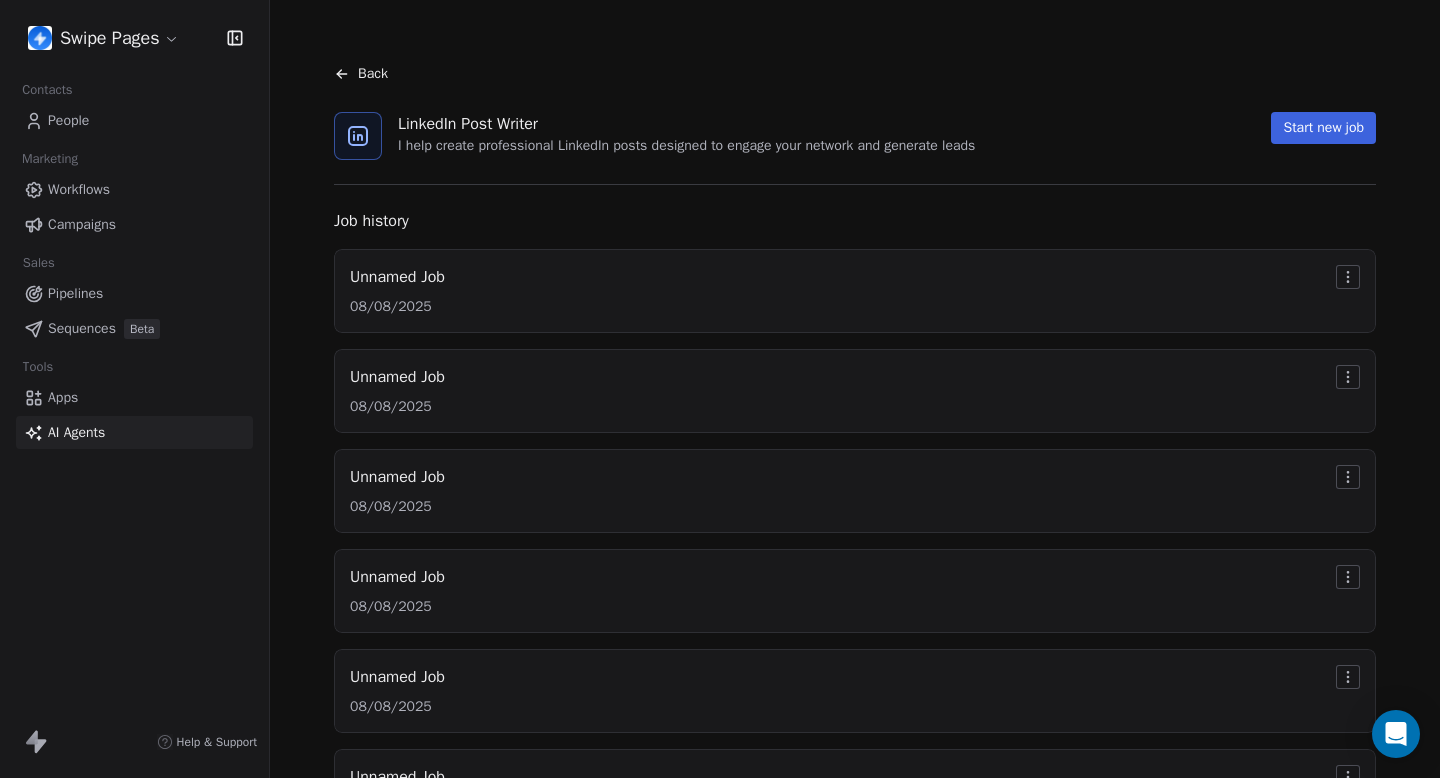 click on "Swipe Pages Contacts People Marketing Workflows Campaigns Sales Pipelines Sequences Beta Tools Apps AI Agents Help & Support Back LinkedIn Post Writer I help create professional LinkedIn posts designed to engage your network and generate leads Start new job Job history Unnamed Job [DATE] Unnamed Job [DATE] Unnamed Job [DATE] Unnamed Job [DATE] Unnamed Job [DATE] Unnamed Job [DATE] Unnamed Job [DATE] Unnamed Job [DATE]" at bounding box center (720, 389) 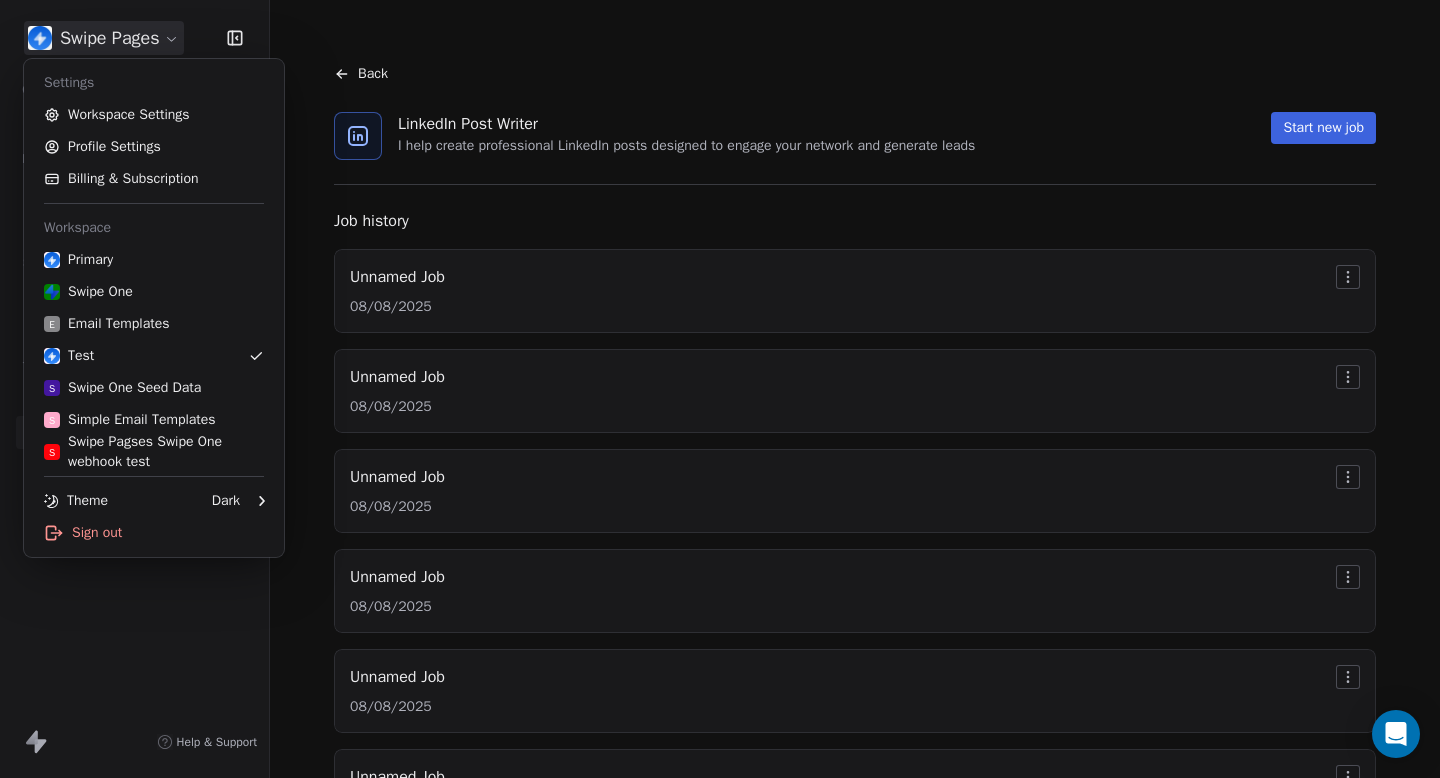 click on "Swipe Pages Contacts People Marketing Workflows Campaigns Sales Pipelines Sequences Beta Tools Apps AI Agents Help & Support Back LinkedIn Post Writer I help create professional LinkedIn posts designed to engage your network and generate leads Start new job Job history Unnamed Job [DATE] Unnamed Job [DATE] Unnamed Job [DATE] Unnamed Job [DATE] Unnamed Job [DATE] Unnamed Job [DATE] Unnamed Job [DATE] Unnamed Job [DATE]
Settings Workspace Settings Profile Settings Billing & Subscription   Workspace Primary Swipe One E Email Templates Test S Swipe One Seed Data S Simple Email Templates S Swipe Pagses Swipe One webhook test Theme Dark Sign out" at bounding box center [720, 389] 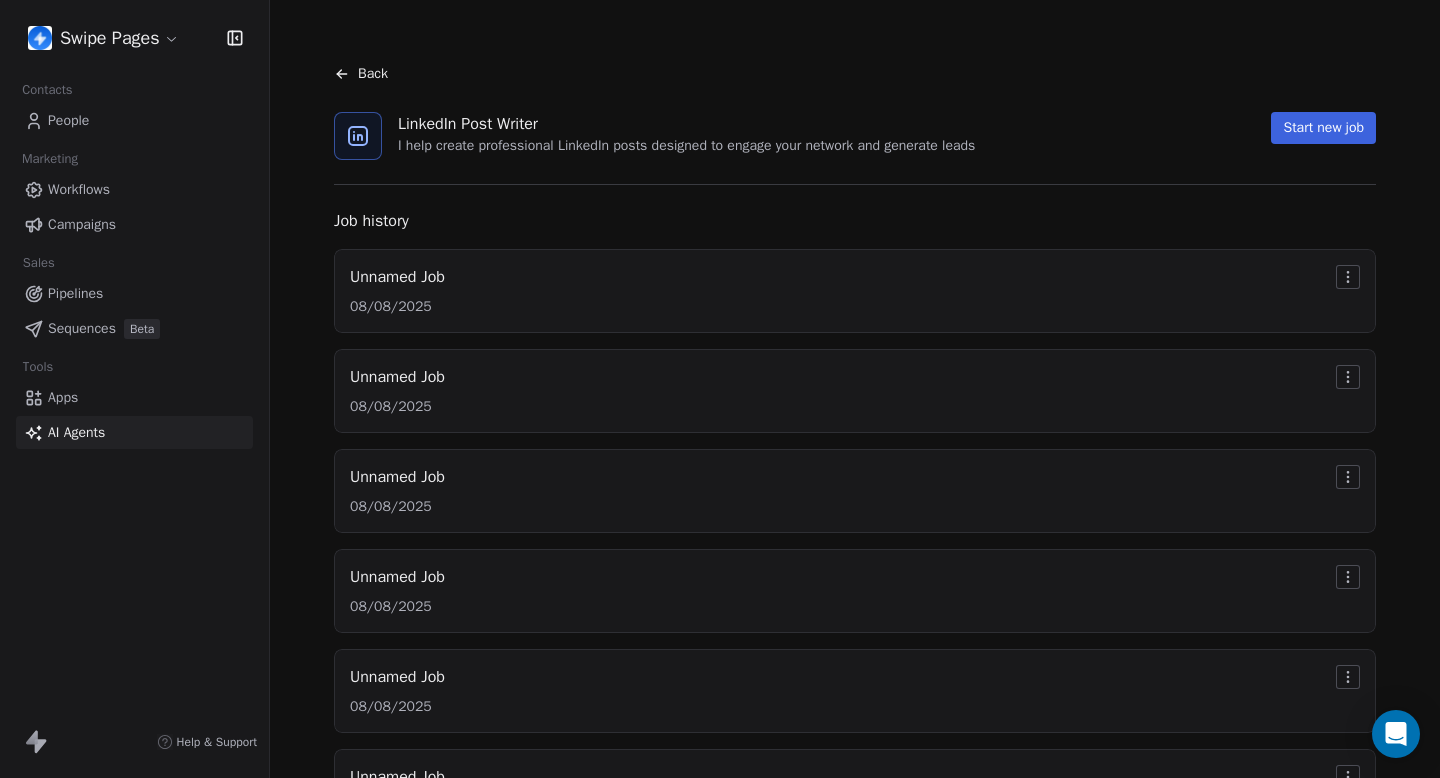click on "Start new job" at bounding box center (1323, 128) 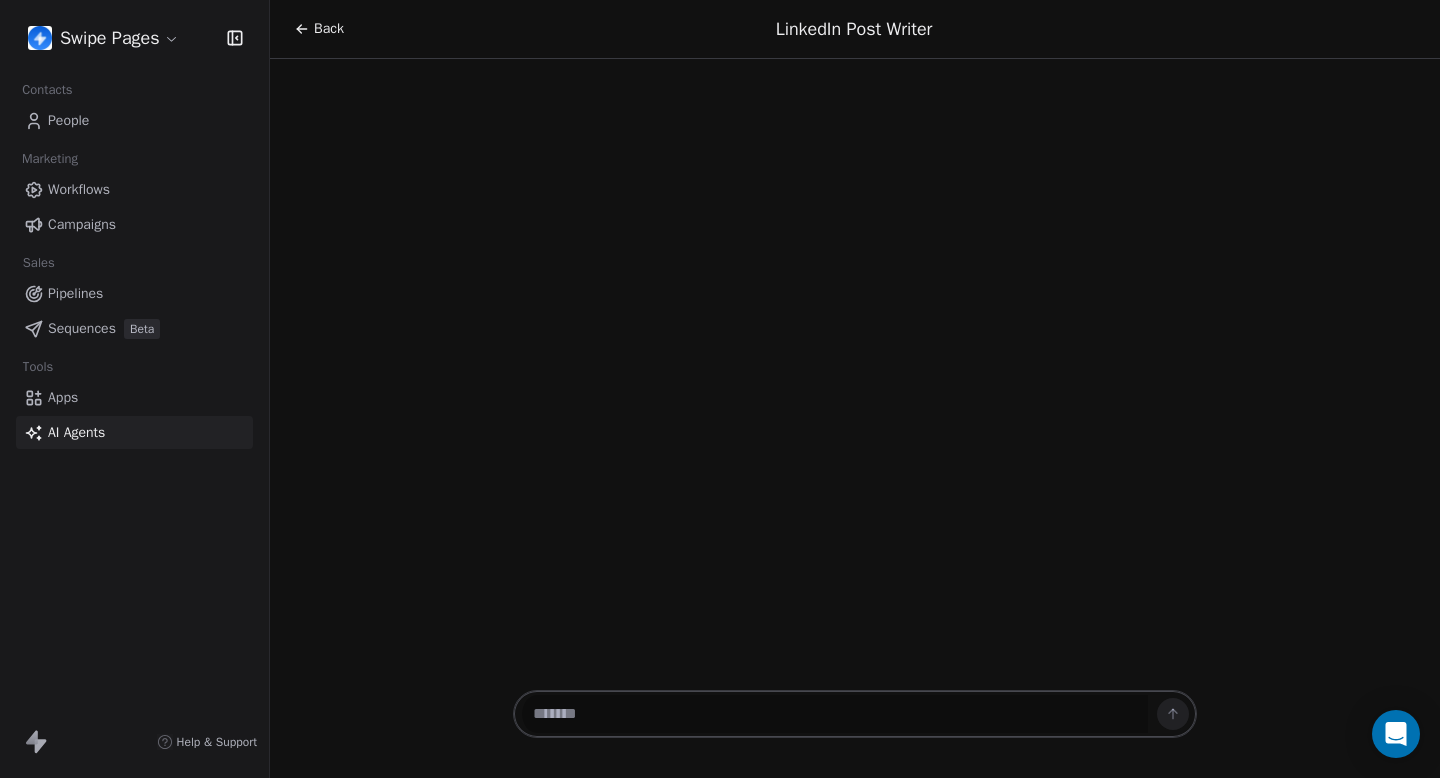 click at bounding box center (835, 714) 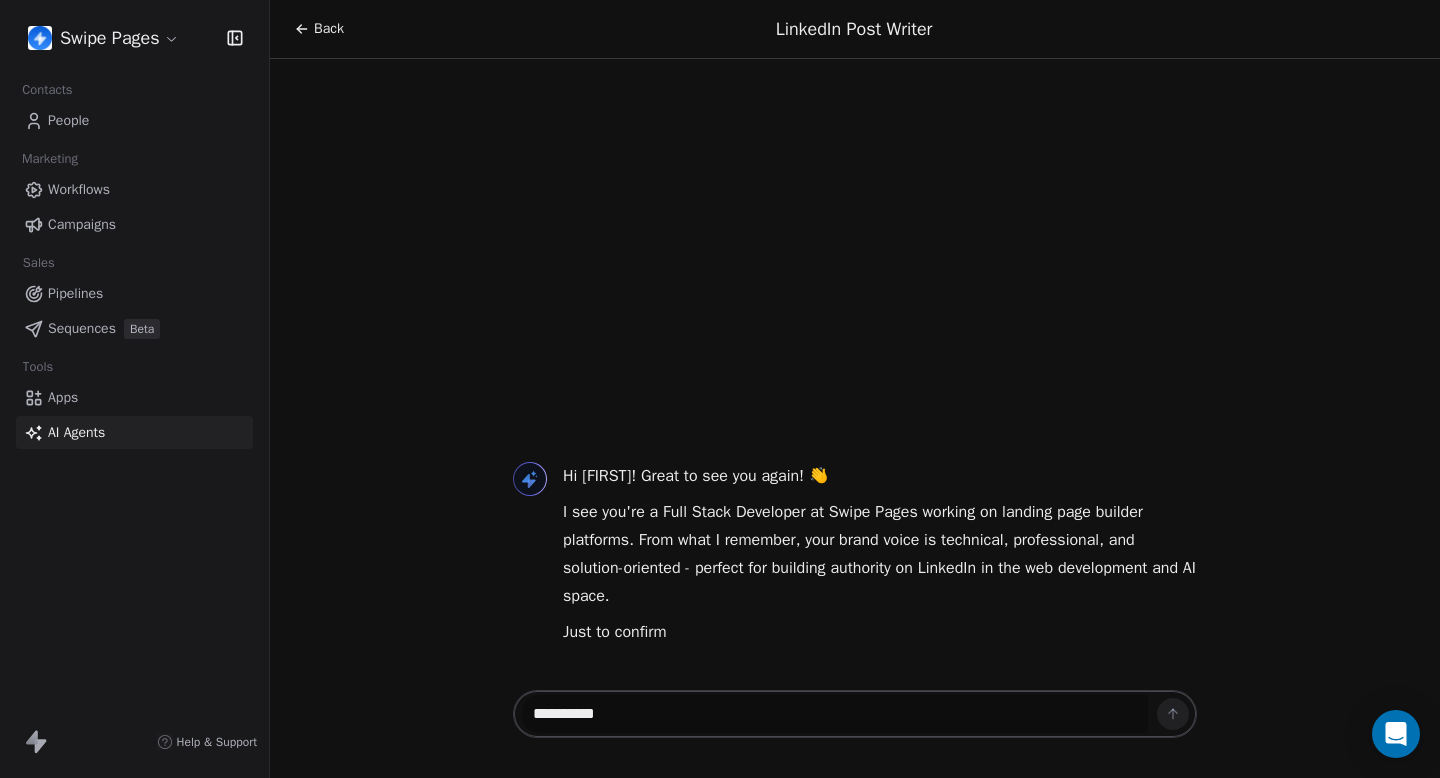 paste on "**********" 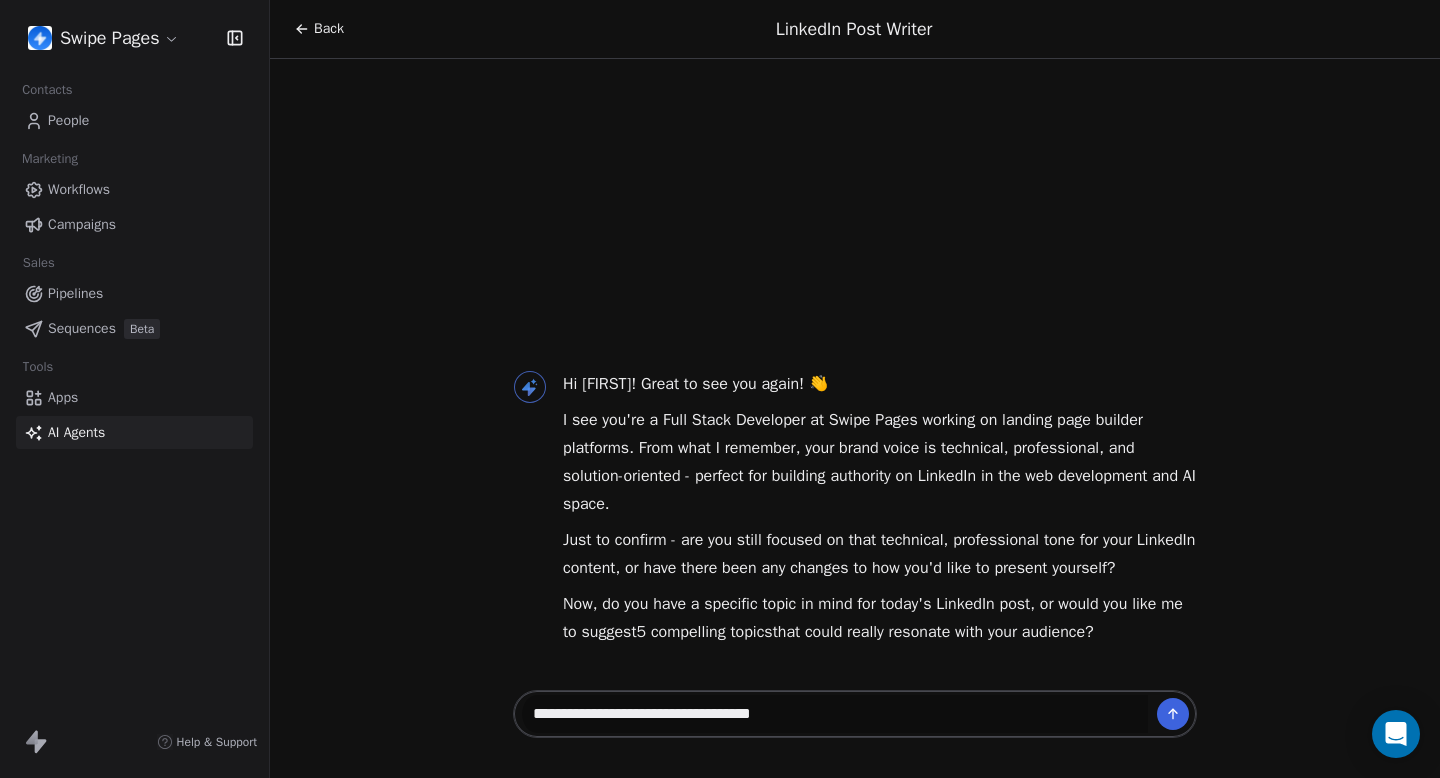 type on "**********" 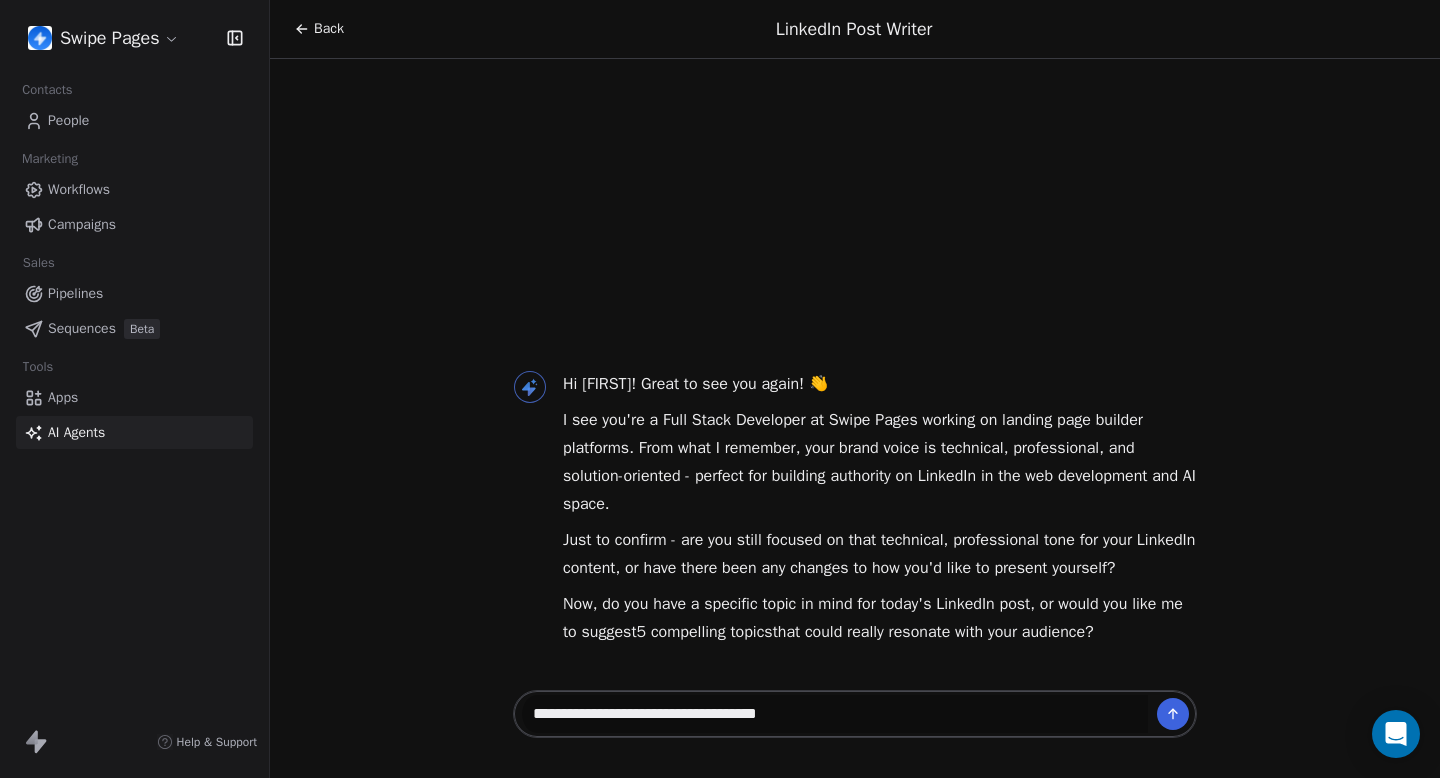 type 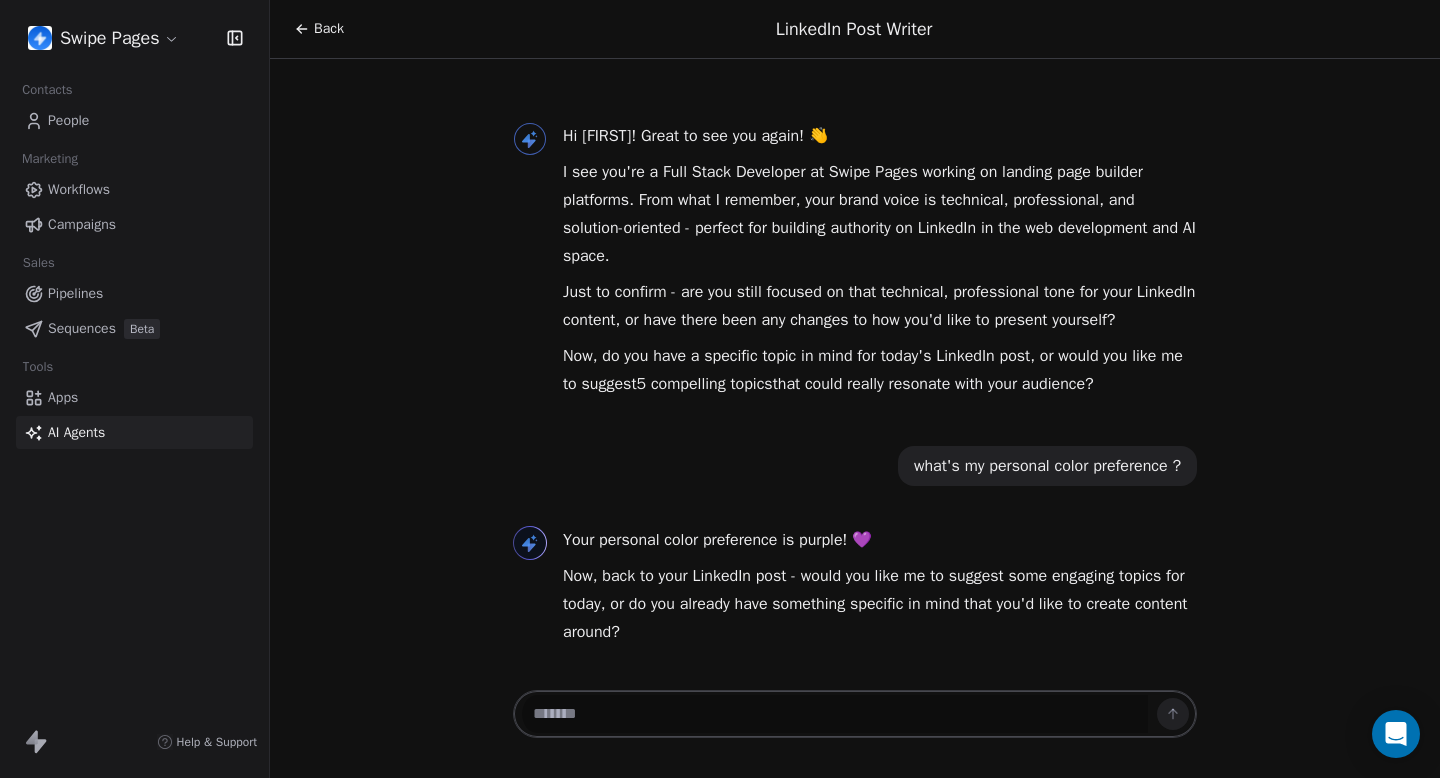 scroll, scrollTop: 5, scrollLeft: 0, axis: vertical 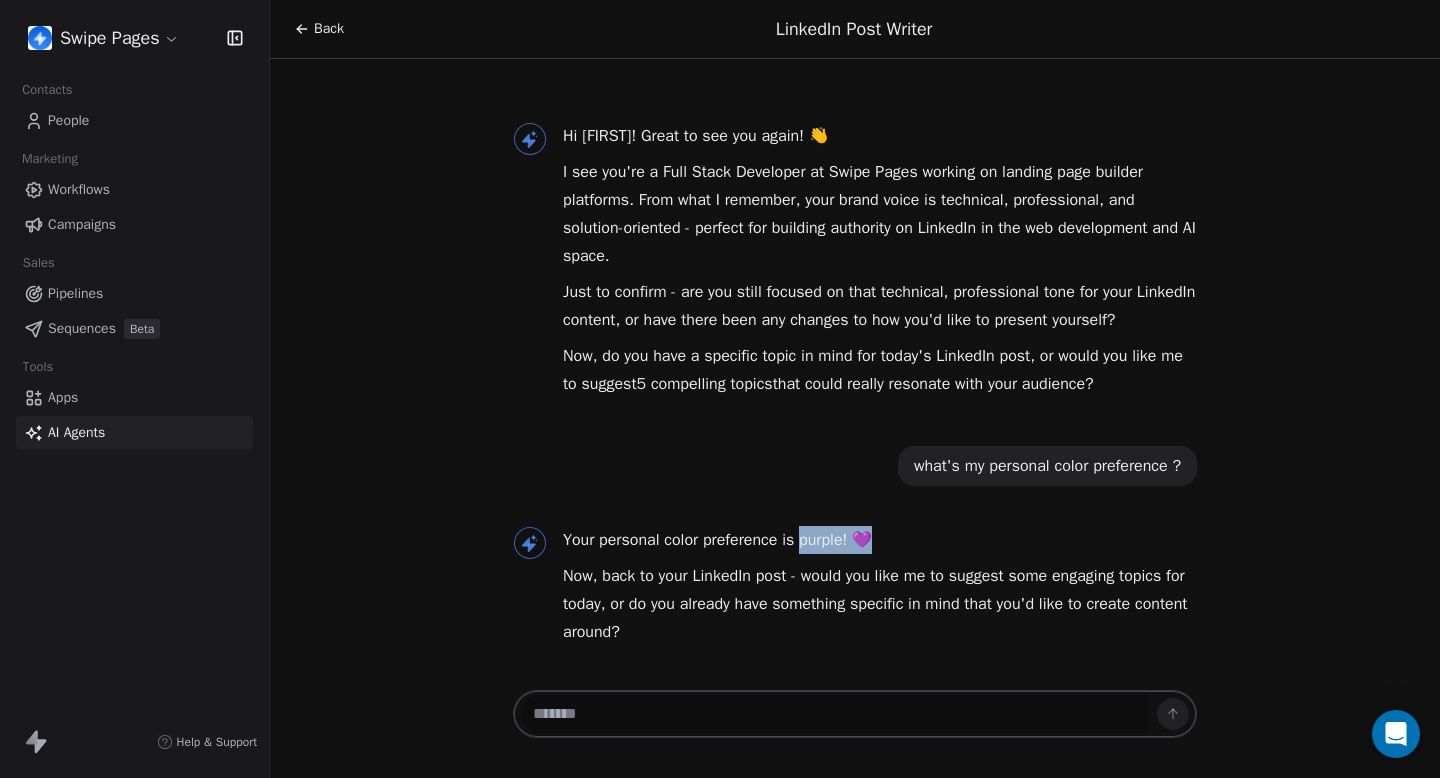 drag, startPoint x: 805, startPoint y: 538, endPoint x: 873, endPoint y: 534, distance: 68.117546 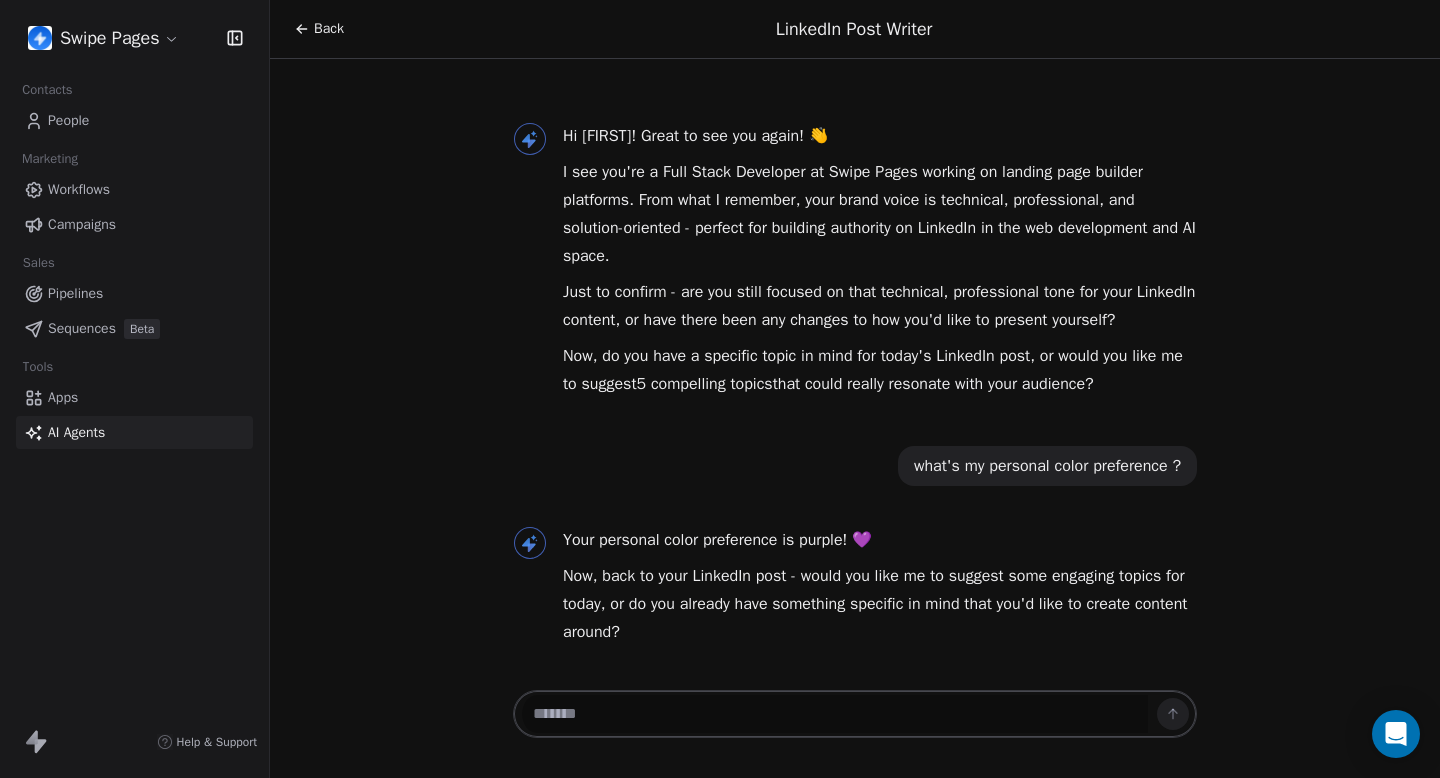 click on "Back" at bounding box center (329, 29) 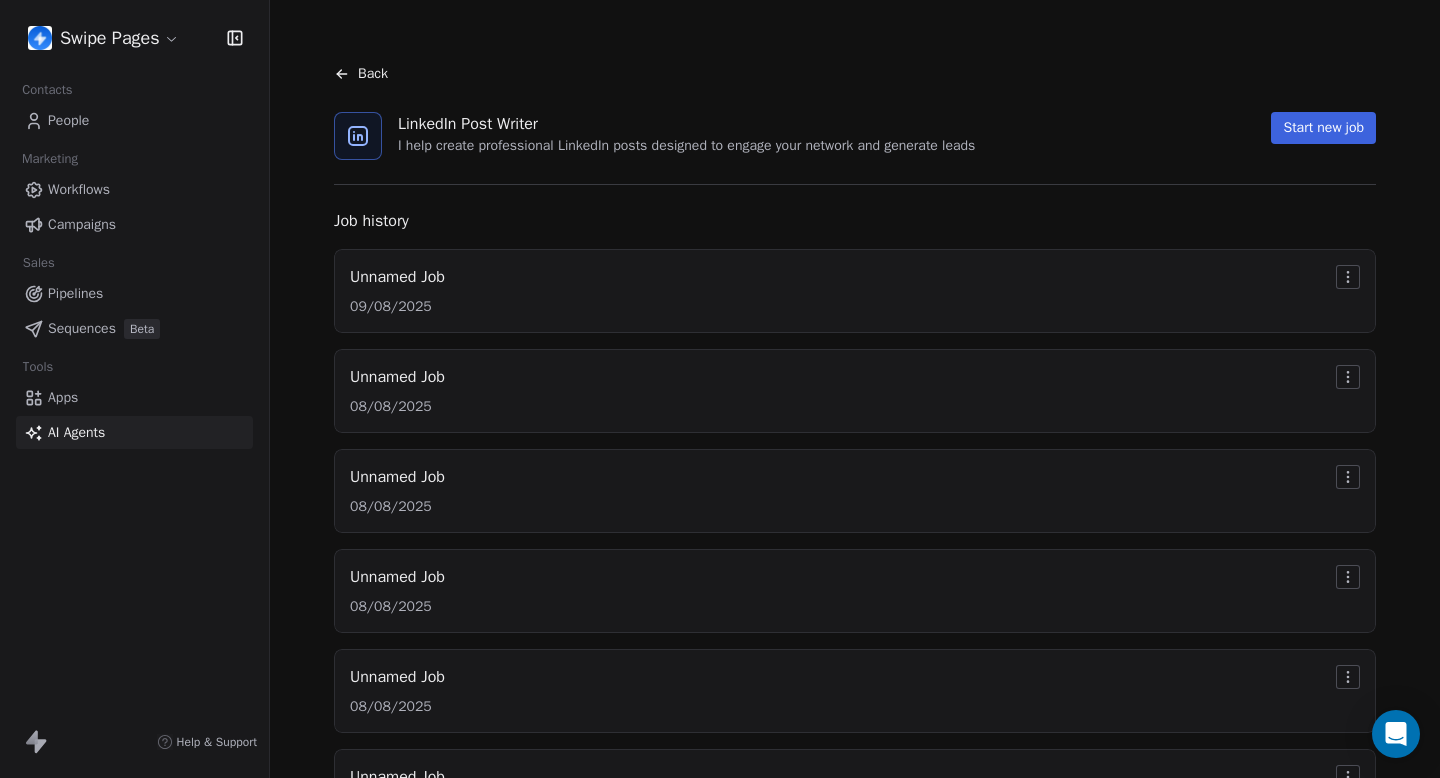 click on "Start new job" at bounding box center [1323, 128] 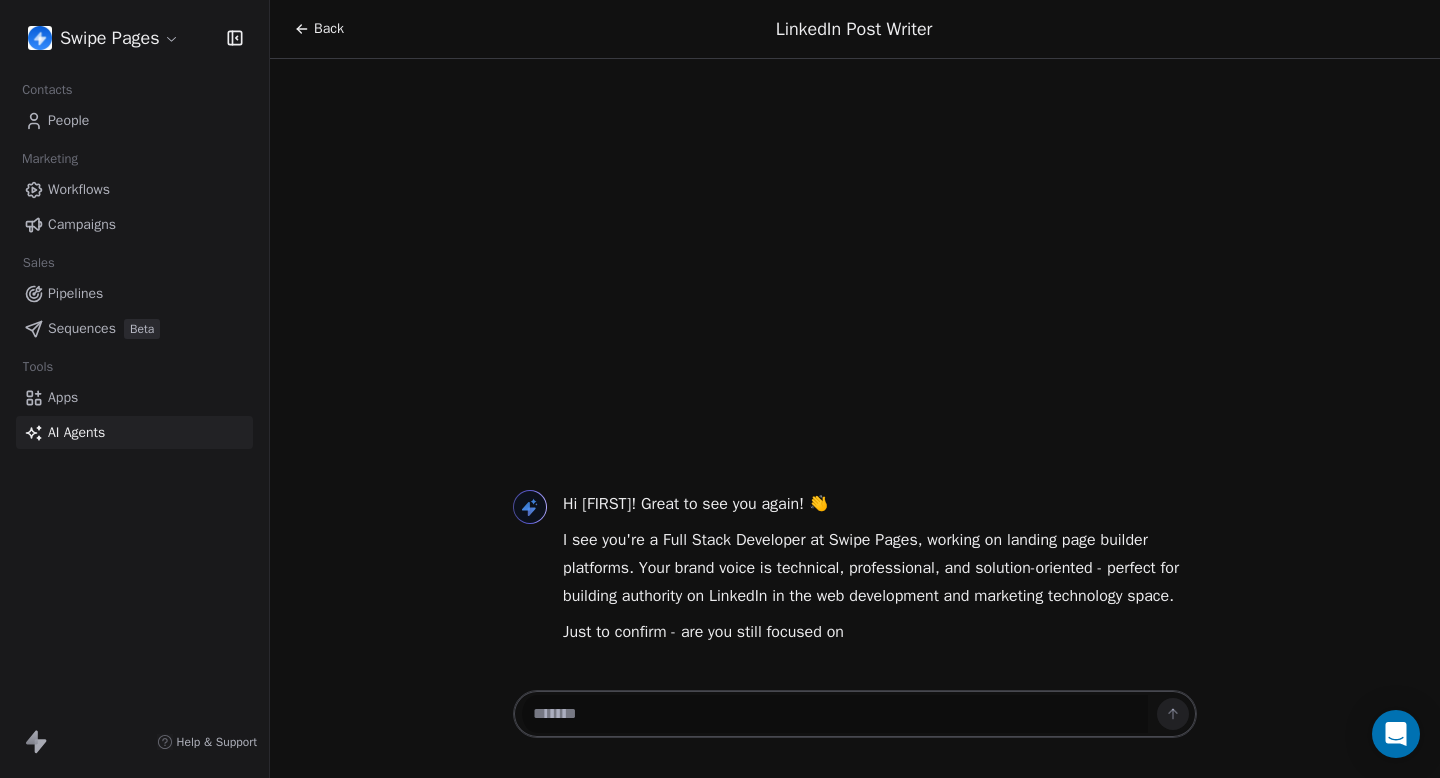 click at bounding box center [835, 714] 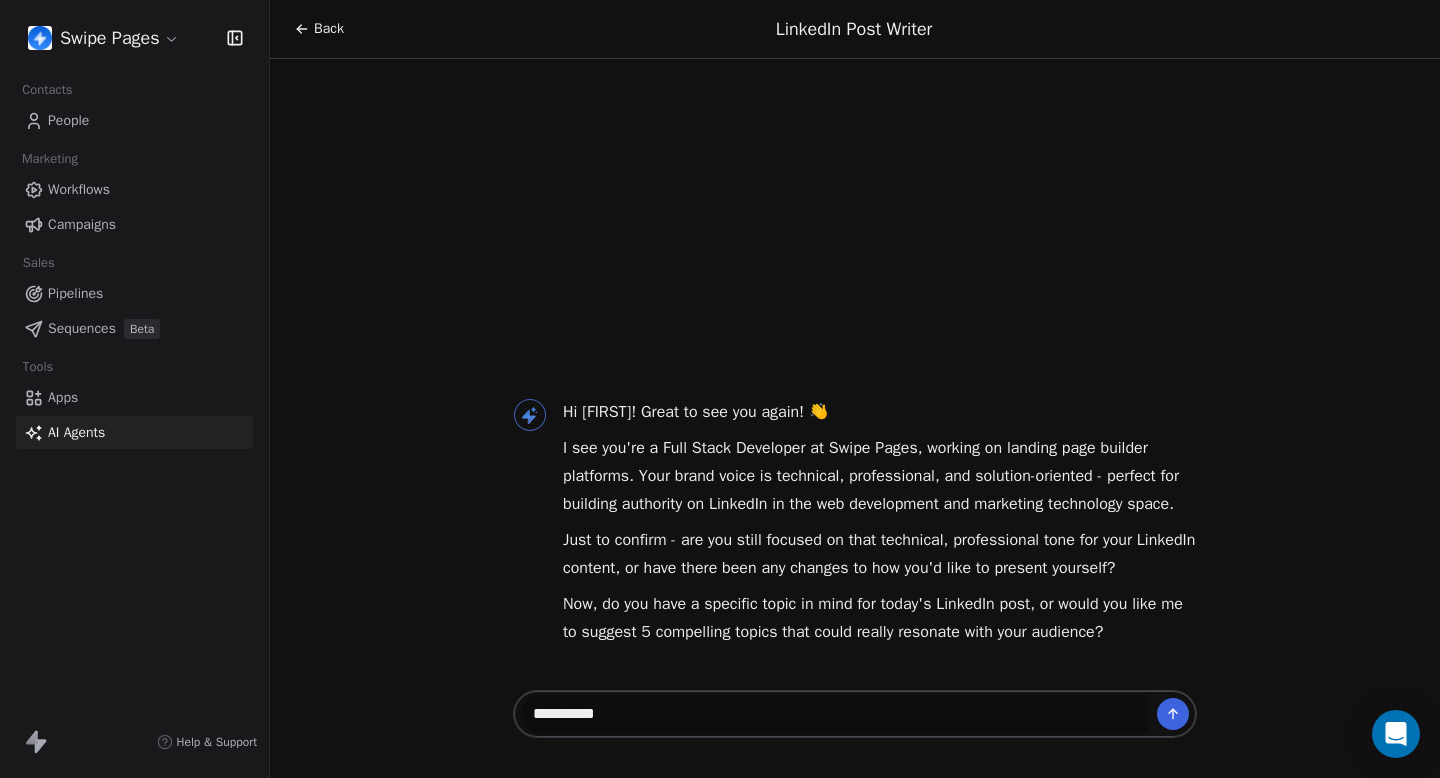paste on "**********" 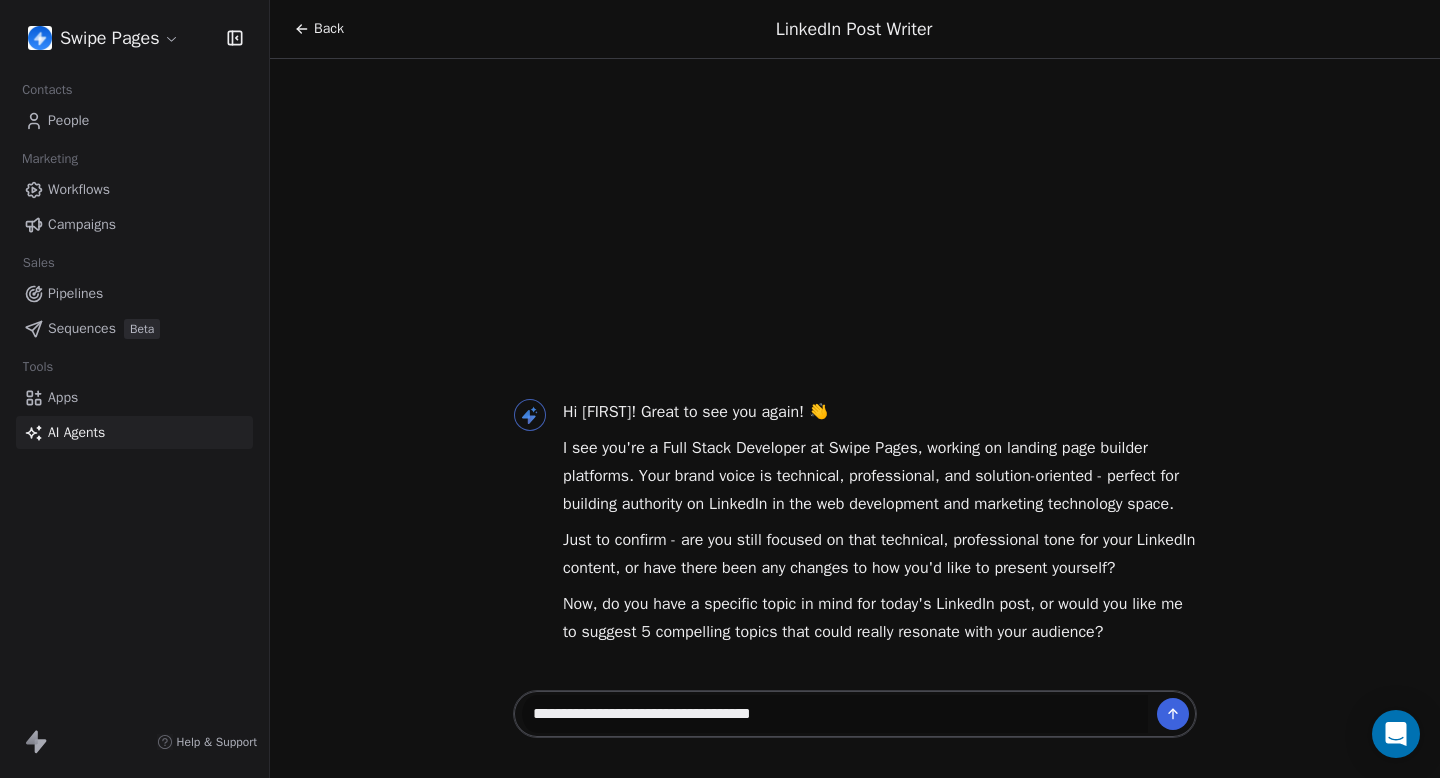 type on "**********" 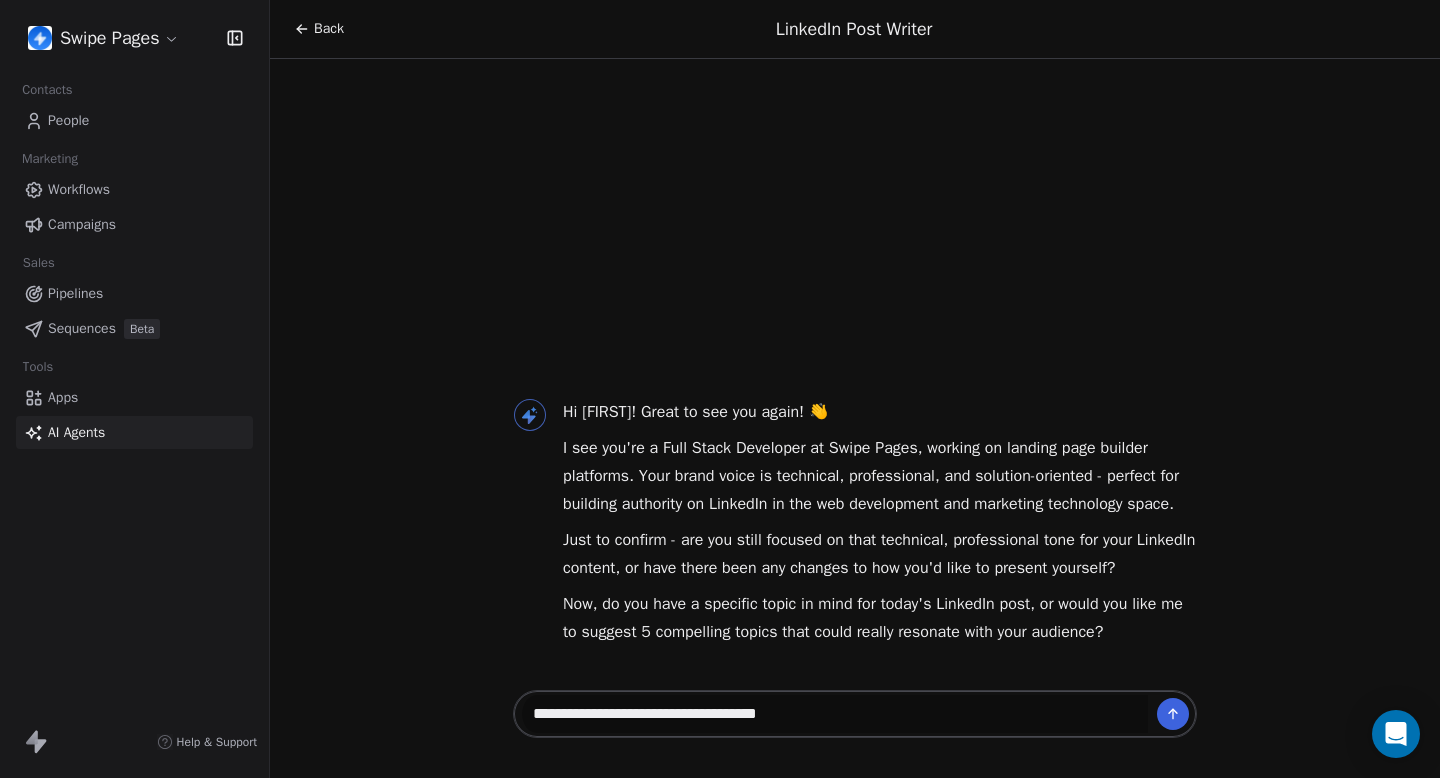 type 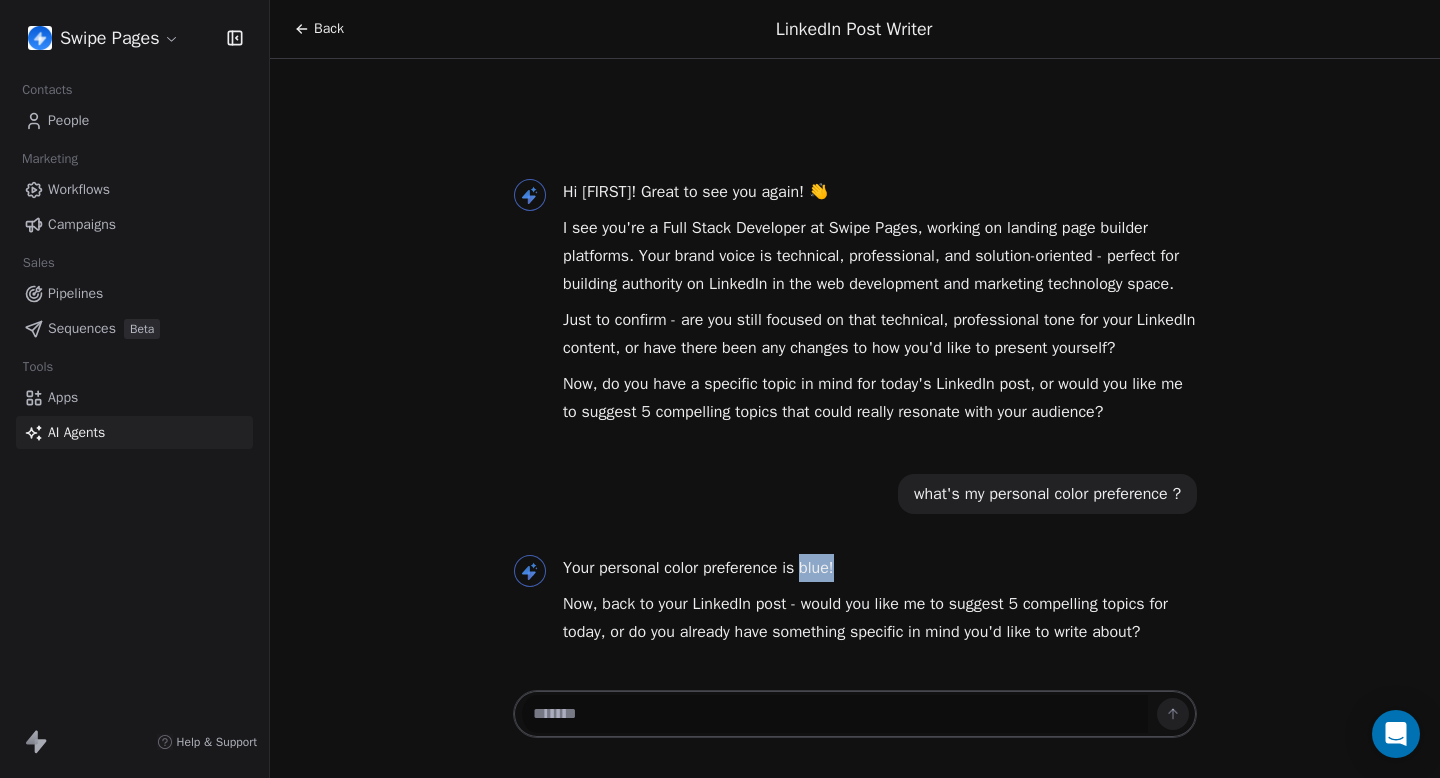 drag, startPoint x: 807, startPoint y: 568, endPoint x: 848, endPoint y: 568, distance: 41 